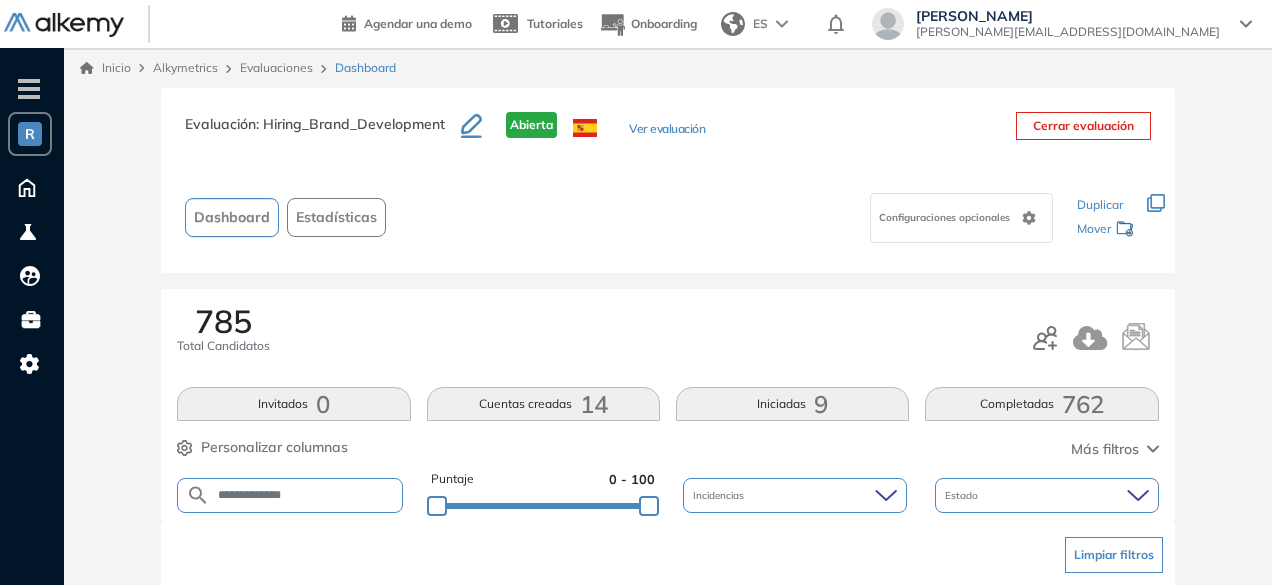 scroll, scrollTop: 154, scrollLeft: 0, axis: vertical 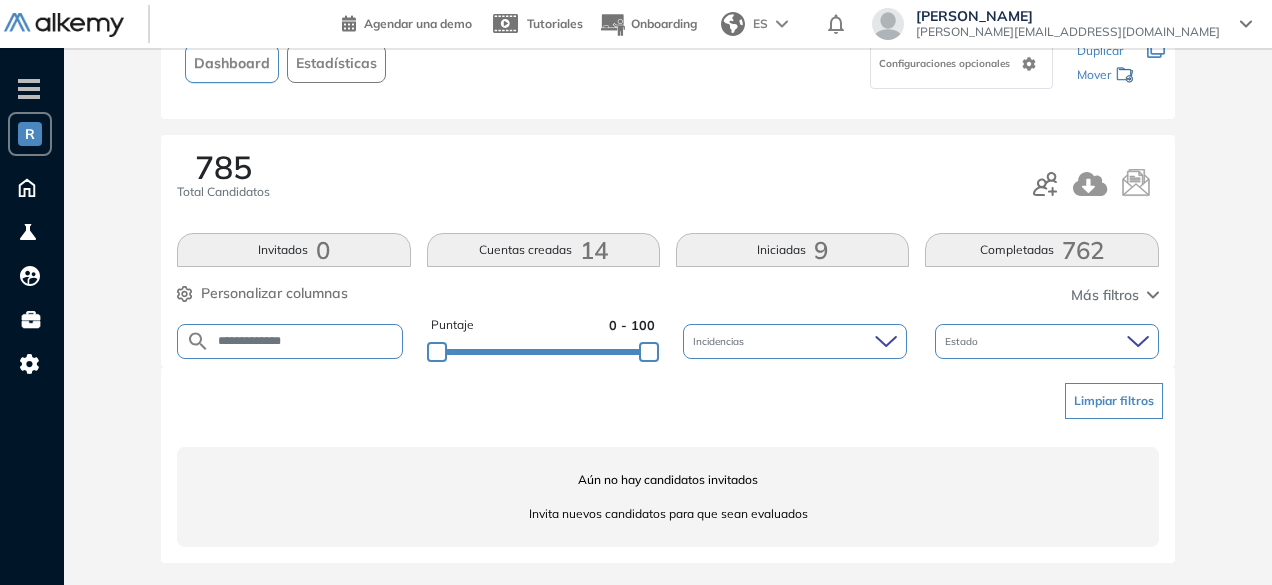 click on "**********" at bounding box center [305, 341] 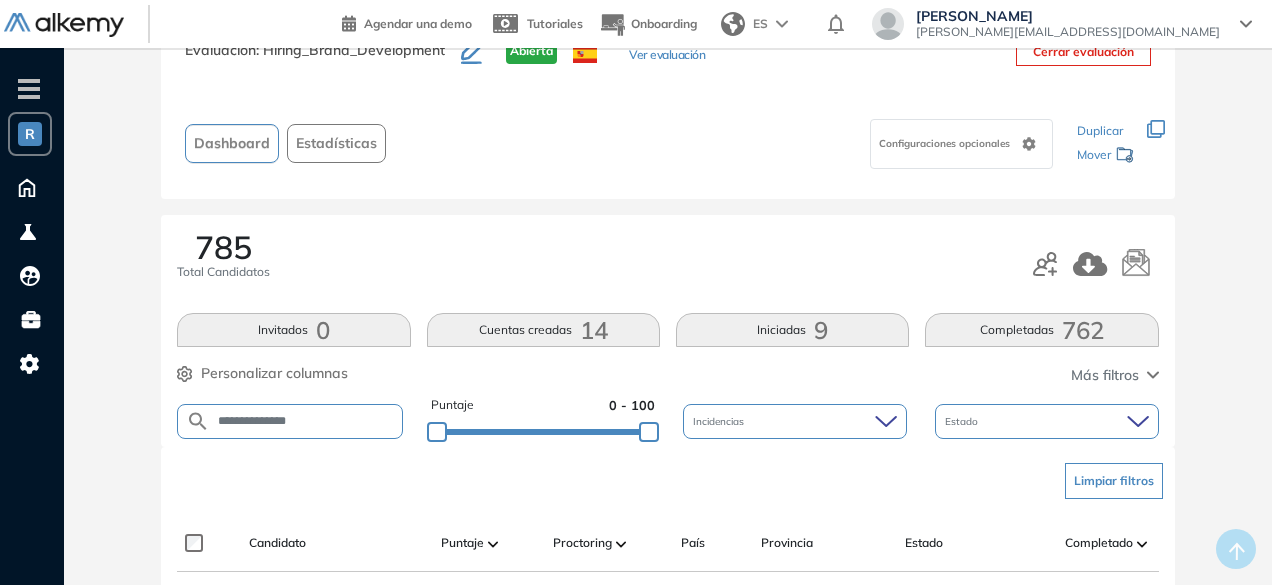scroll, scrollTop: 154, scrollLeft: 0, axis: vertical 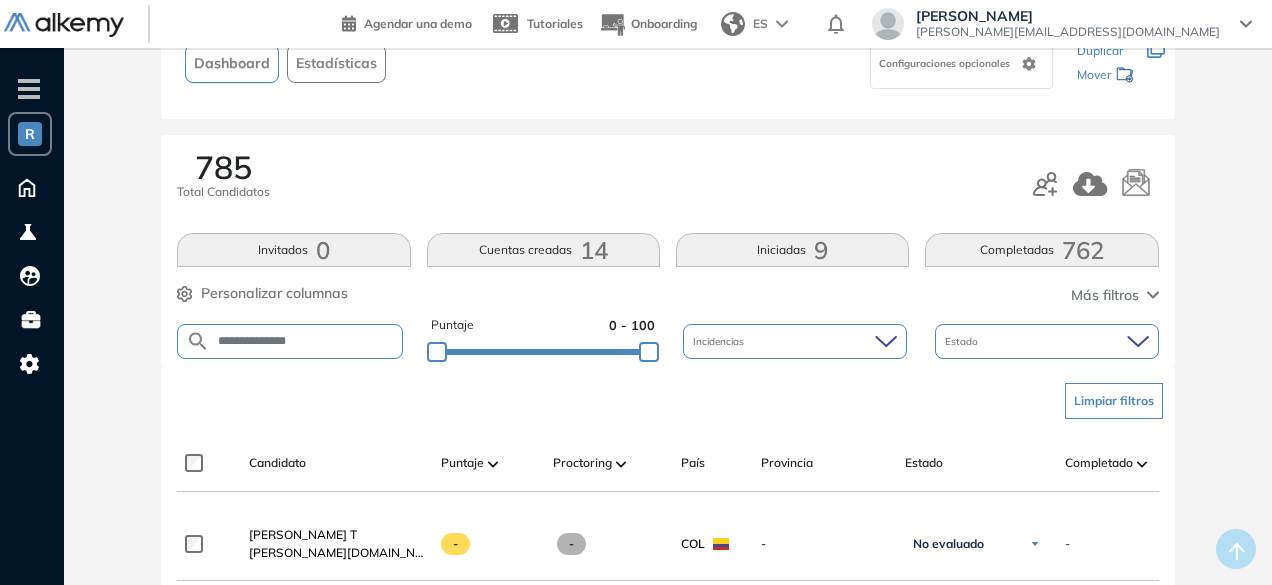 click on "**********" at bounding box center (305, 341) 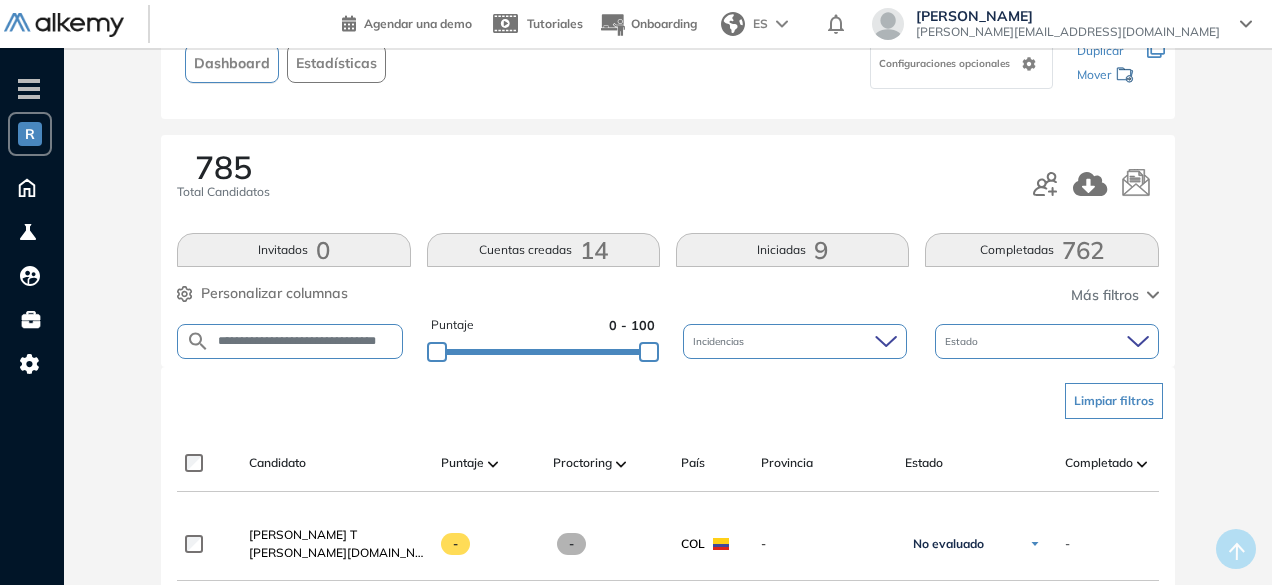 scroll, scrollTop: 0, scrollLeft: 32, axis: horizontal 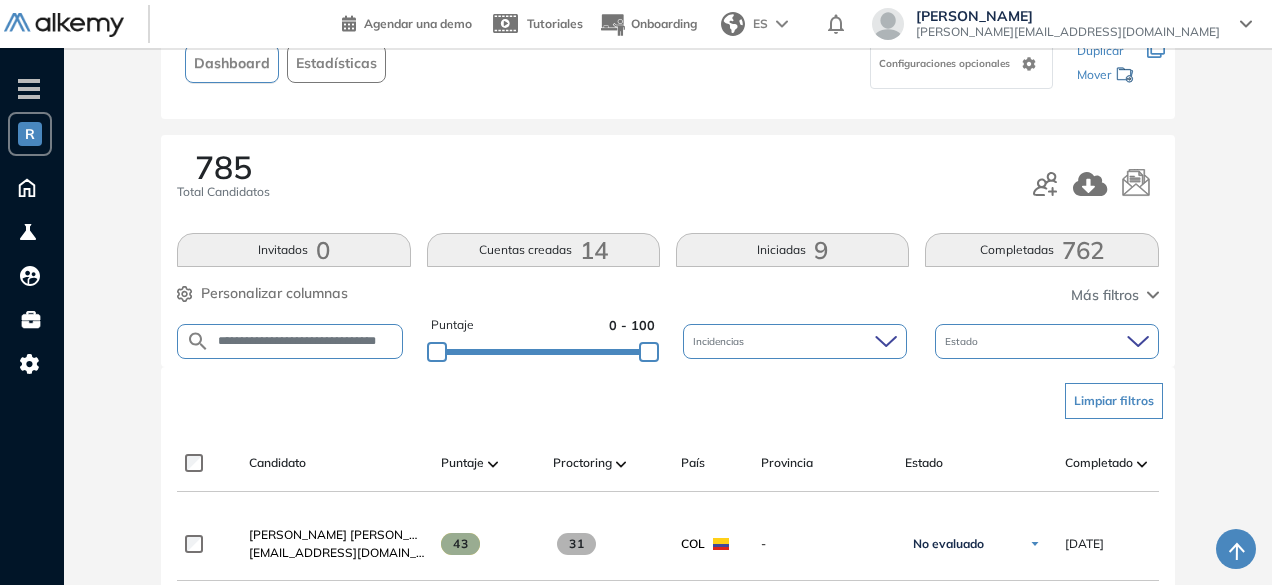 drag, startPoint x: 389, startPoint y: 337, endPoint x: 216, endPoint y: 339, distance: 173.01157 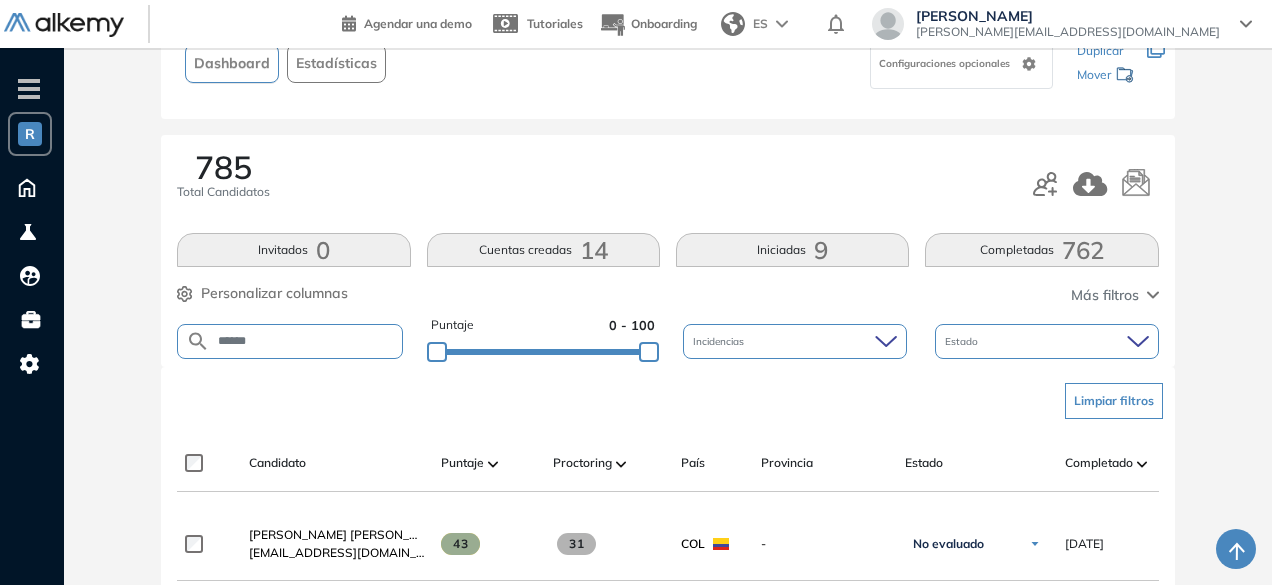drag, startPoint x: 260, startPoint y: 335, endPoint x: 196, endPoint y: 335, distance: 64 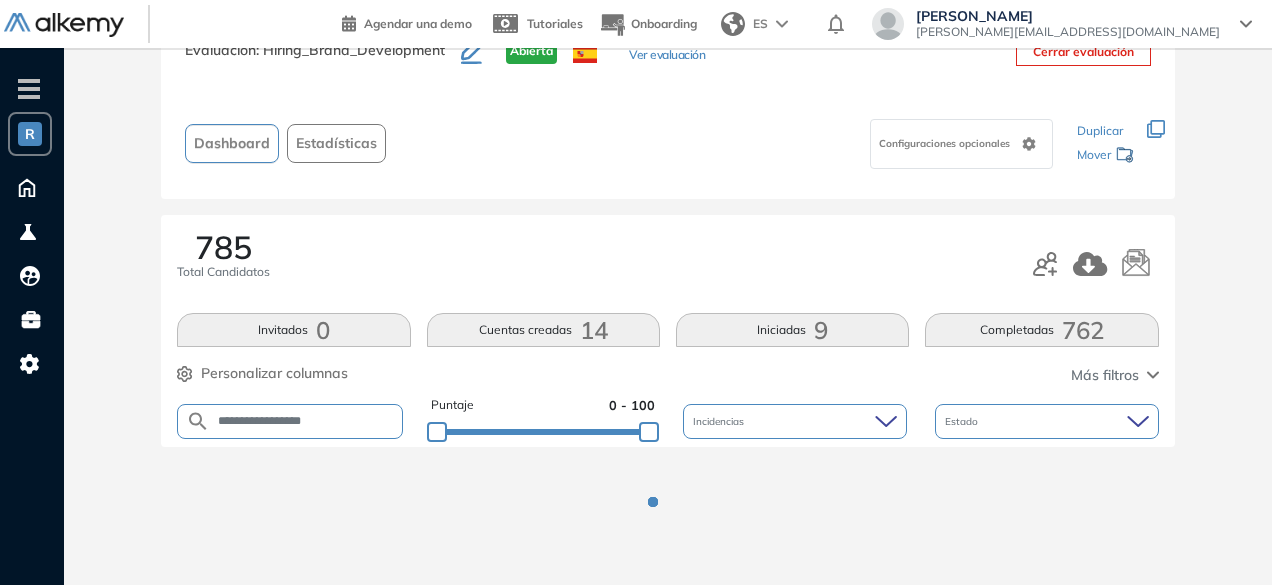 scroll, scrollTop: 154, scrollLeft: 0, axis: vertical 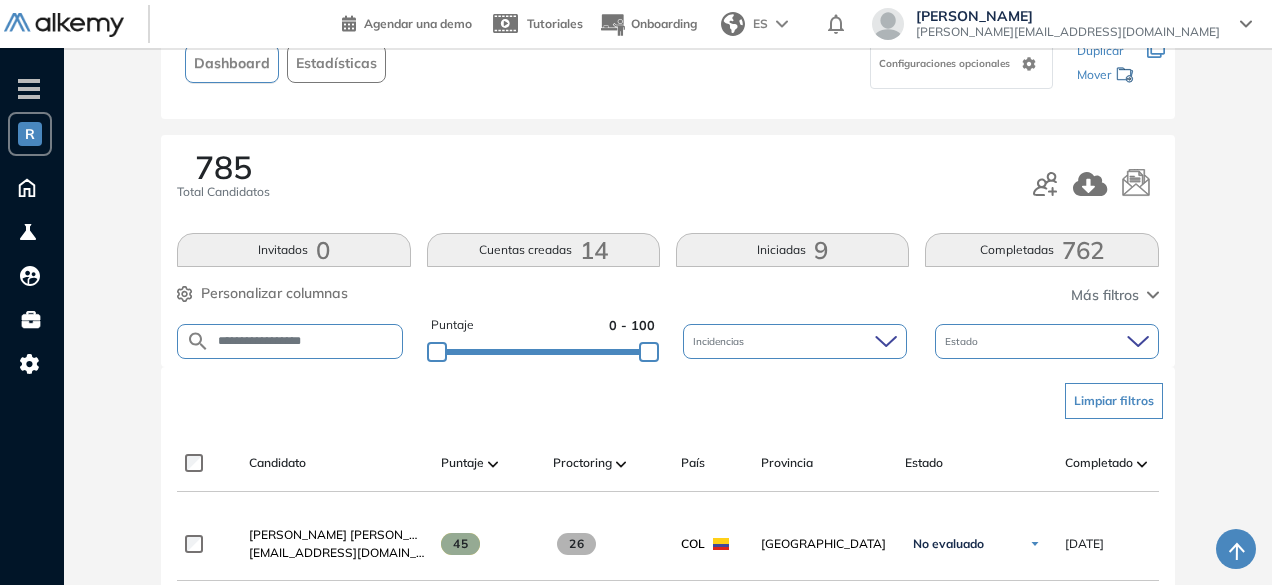 drag, startPoint x: 340, startPoint y: 335, endPoint x: 213, endPoint y: 339, distance: 127.06297 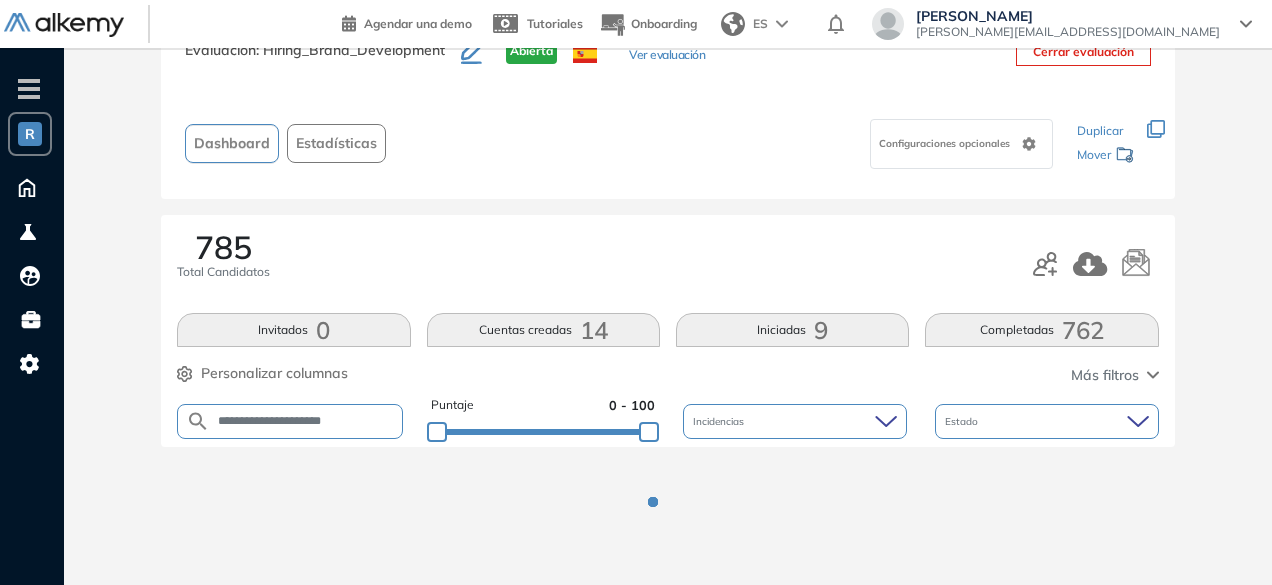 scroll, scrollTop: 154, scrollLeft: 0, axis: vertical 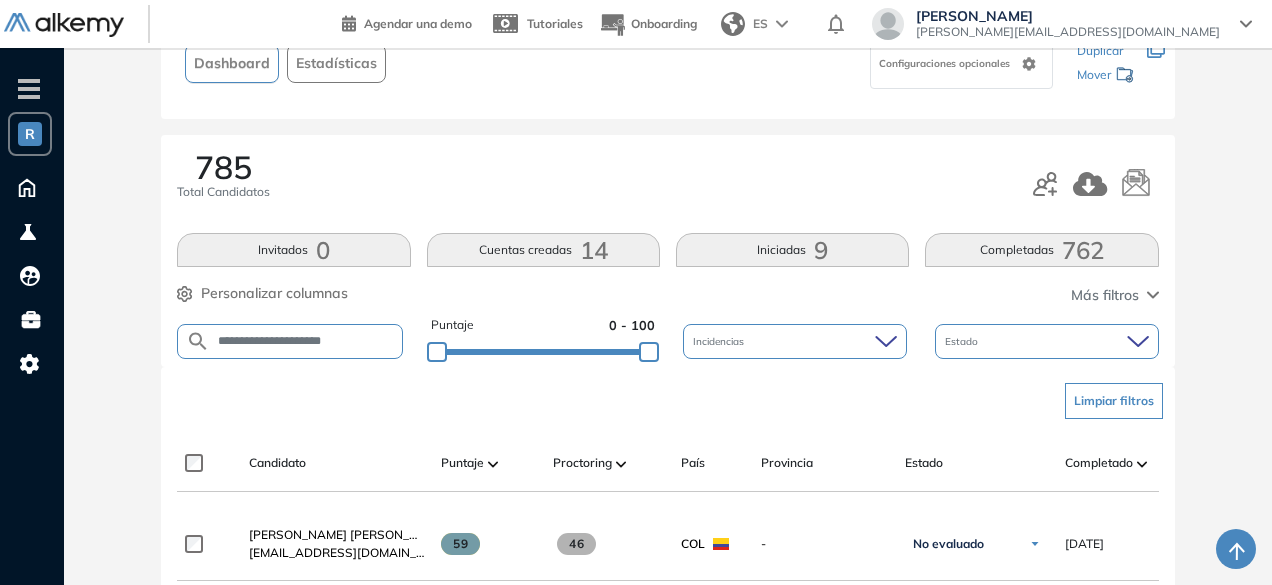 drag, startPoint x: 365, startPoint y: 338, endPoint x: 214, endPoint y: 337, distance: 151.00331 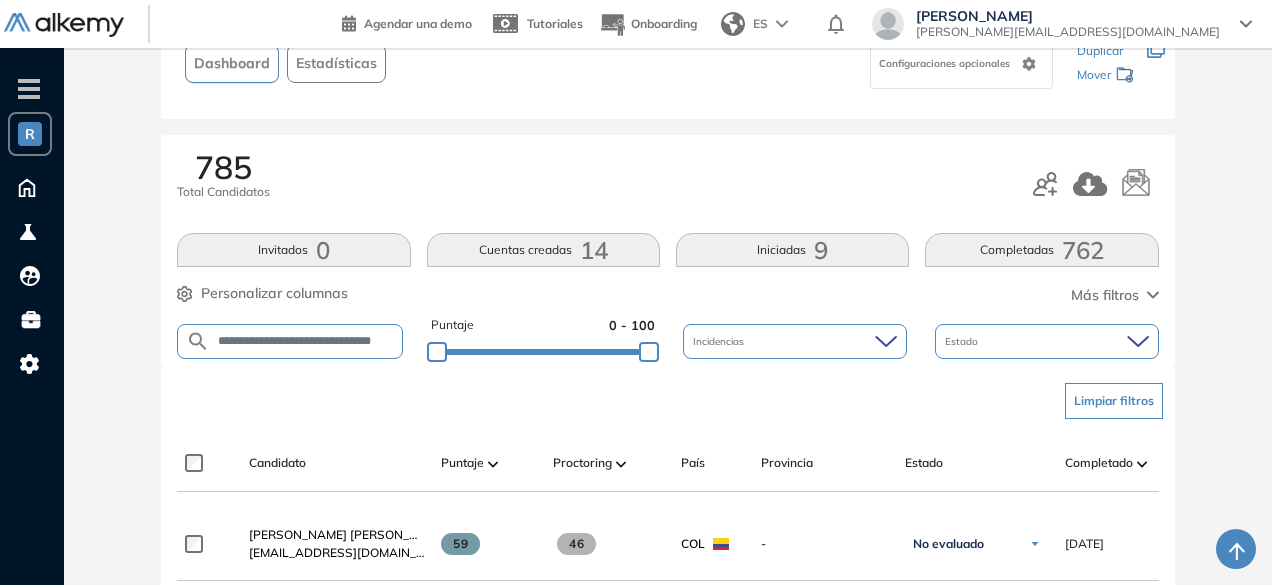 scroll, scrollTop: 0, scrollLeft: 11, axis: horizontal 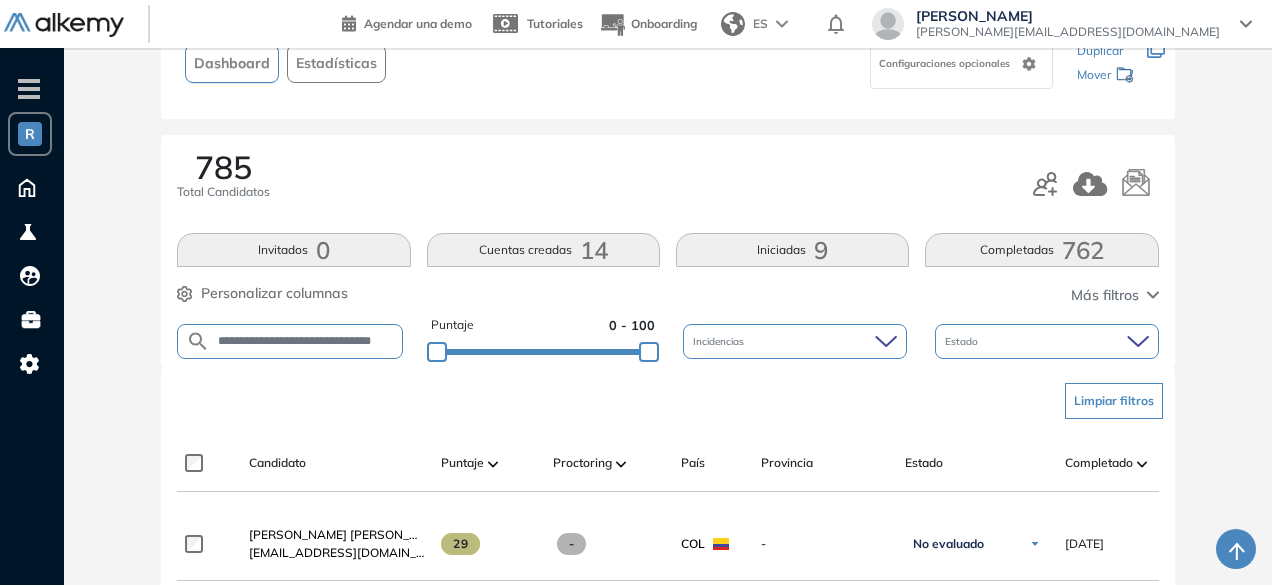 drag, startPoint x: 392, startPoint y: 339, endPoint x: 282, endPoint y: 353, distance: 110.88733 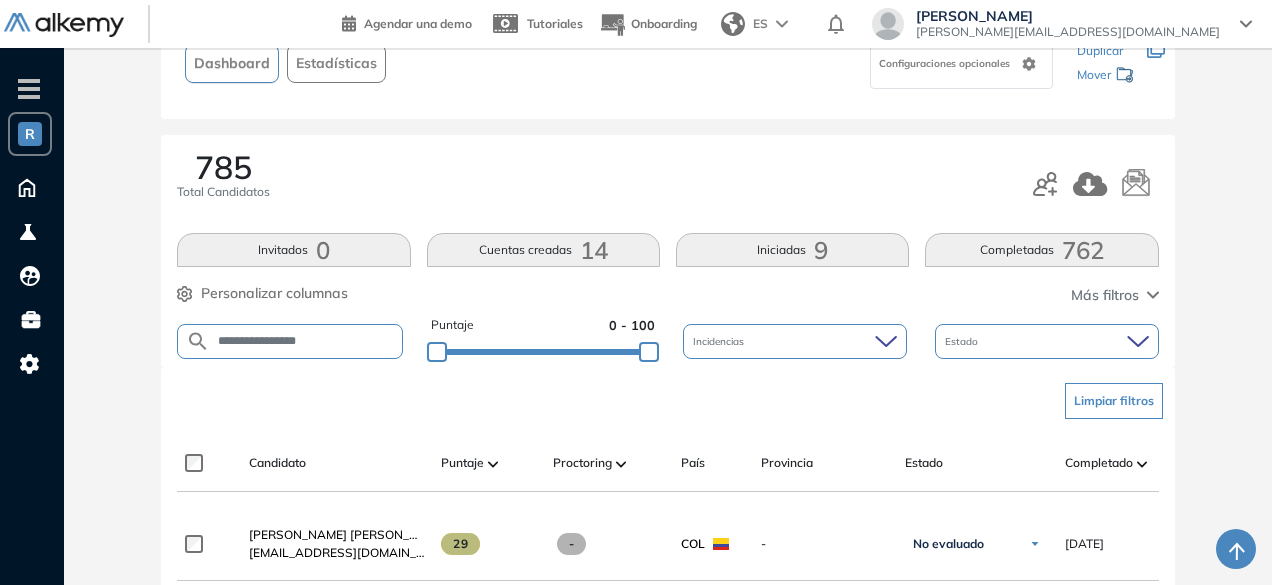 scroll, scrollTop: 0, scrollLeft: 0, axis: both 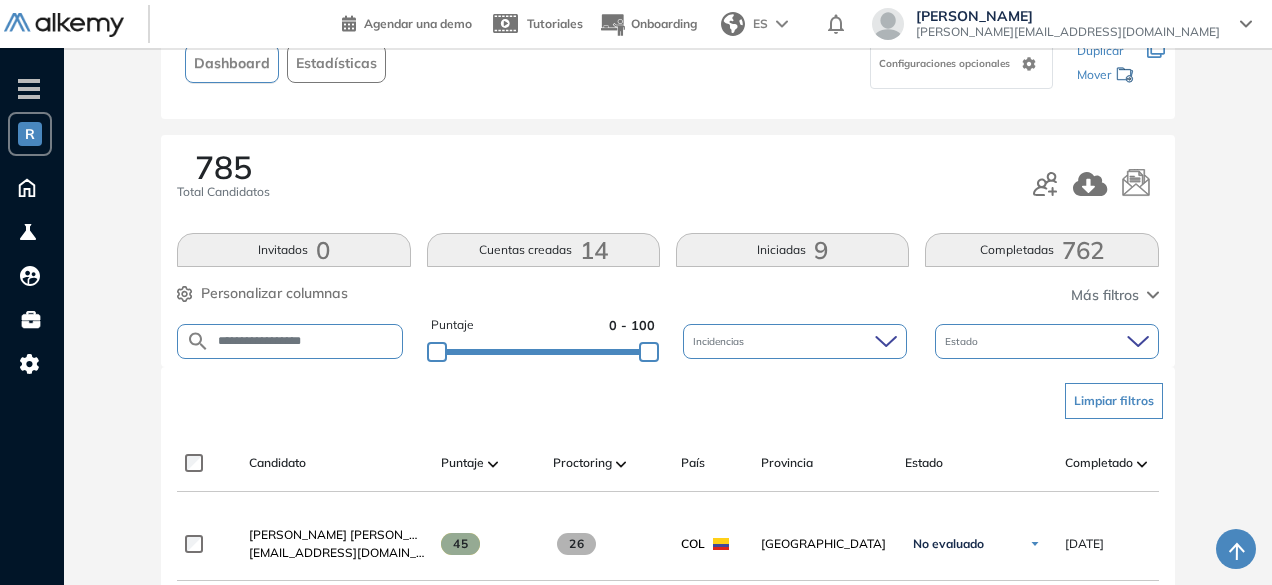 drag, startPoint x: 326, startPoint y: 335, endPoint x: 213, endPoint y: 354, distance: 114.58621 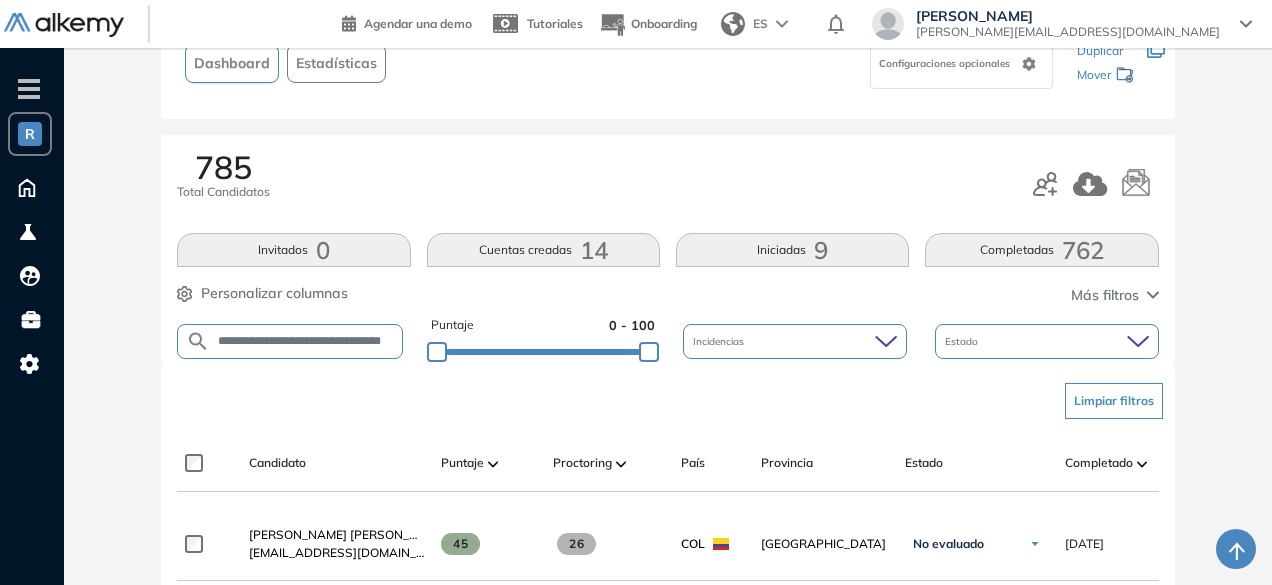 scroll, scrollTop: 0, scrollLeft: 22, axis: horizontal 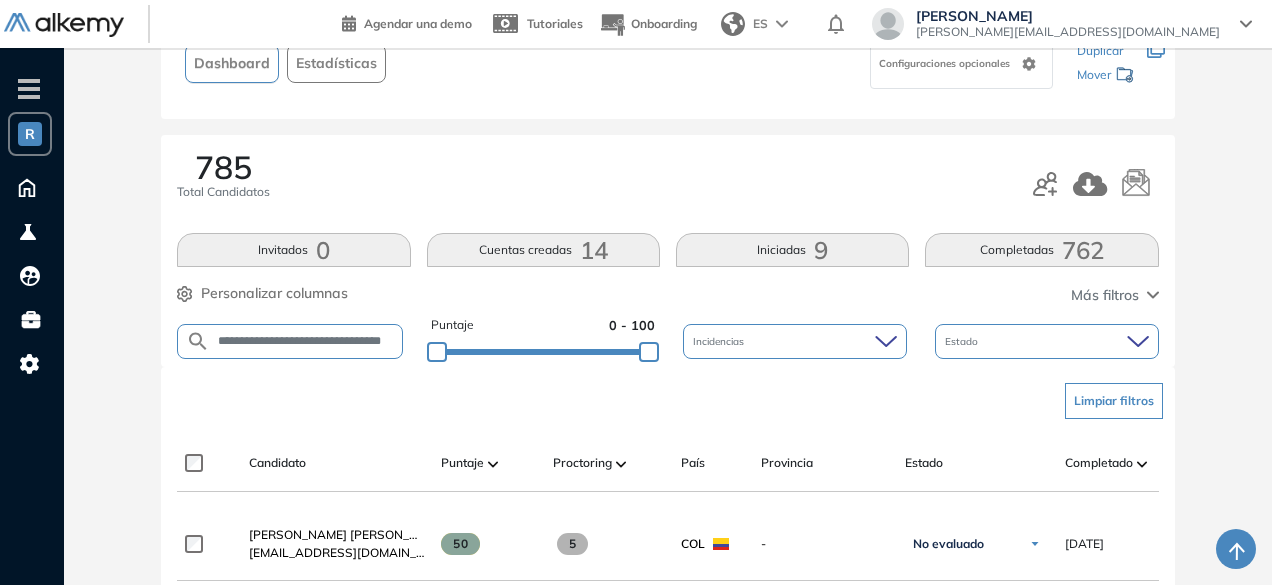 click on "**********" at bounding box center (306, 341) 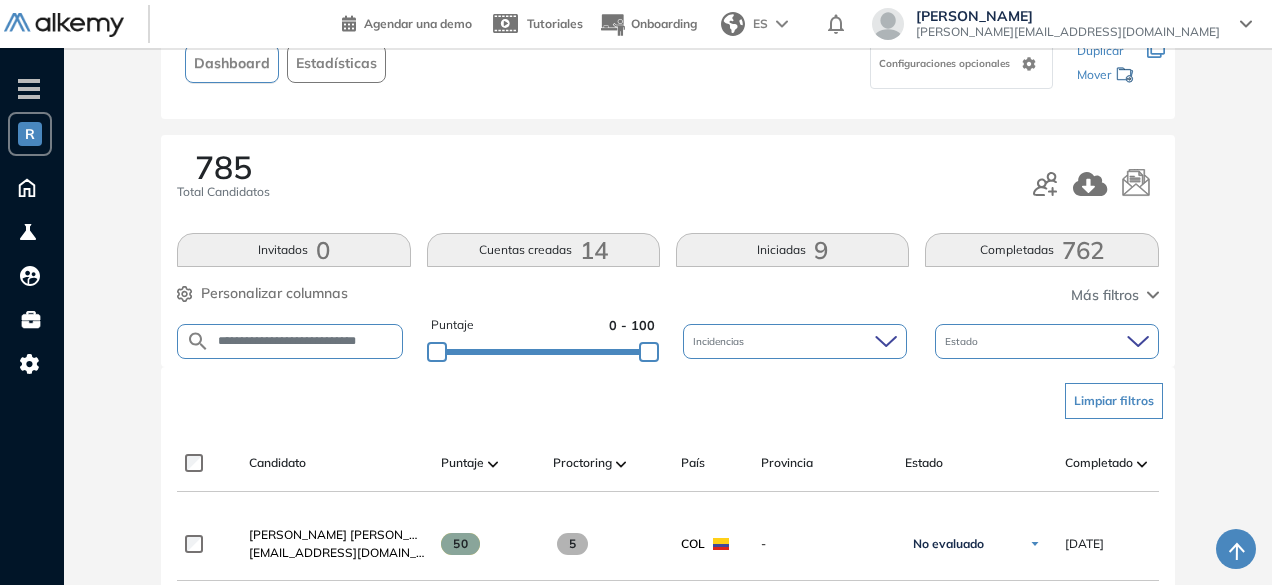 scroll, scrollTop: 0, scrollLeft: 0, axis: both 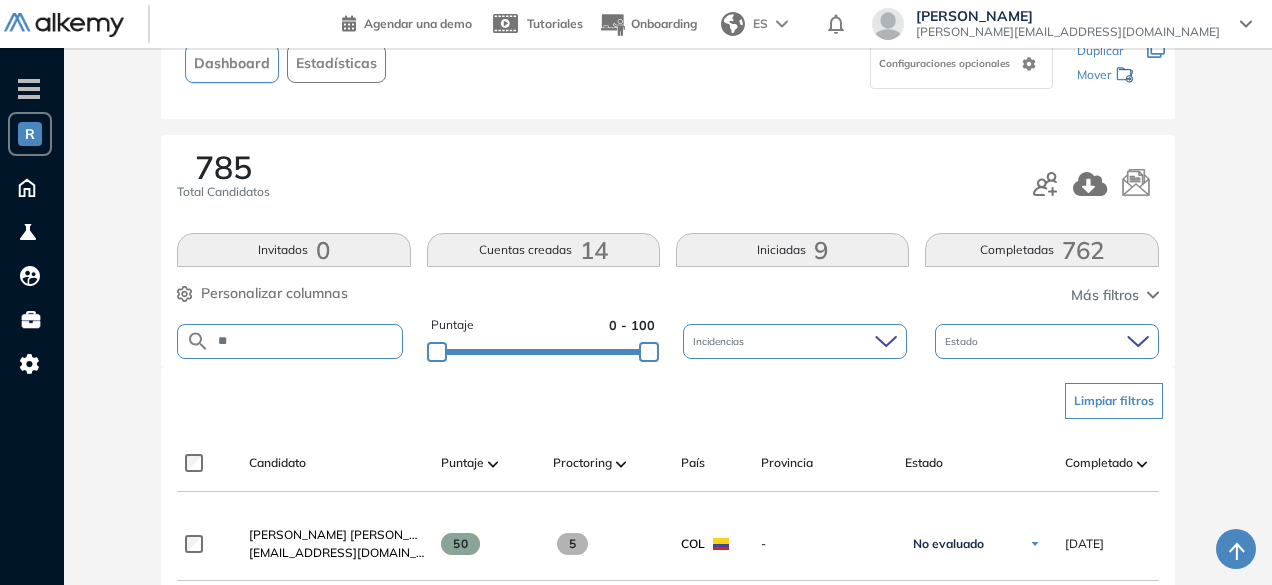 type on "*" 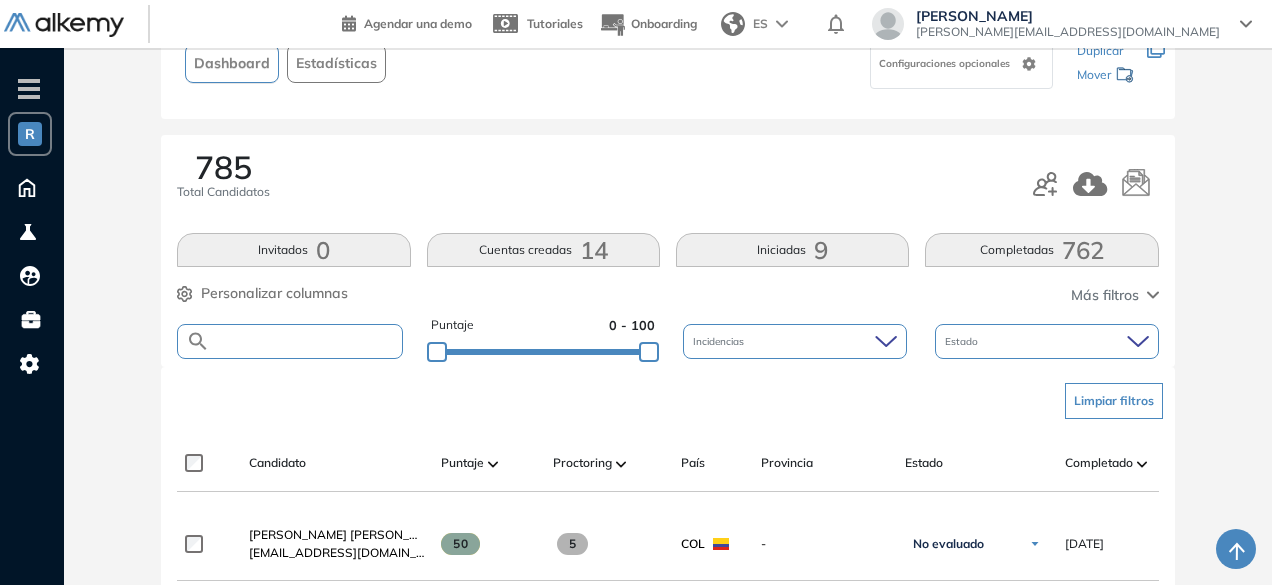 paste on "**********" 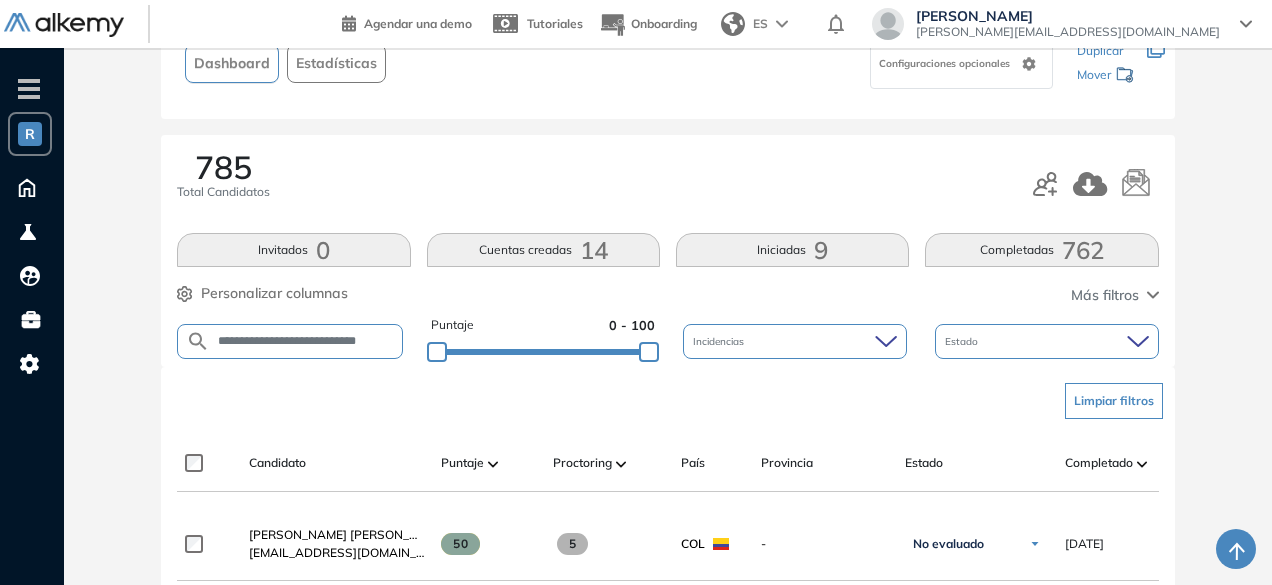 scroll, scrollTop: 0, scrollLeft: 1, axis: horizontal 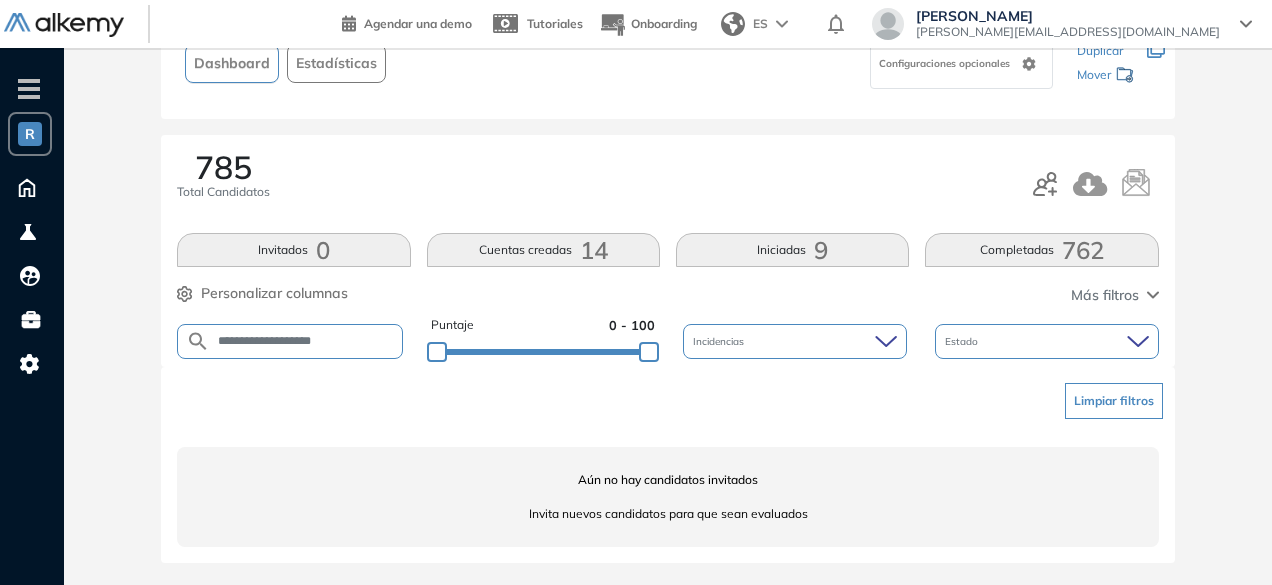 drag, startPoint x: 300, startPoint y: 342, endPoint x: 250, endPoint y: 335, distance: 50.48762 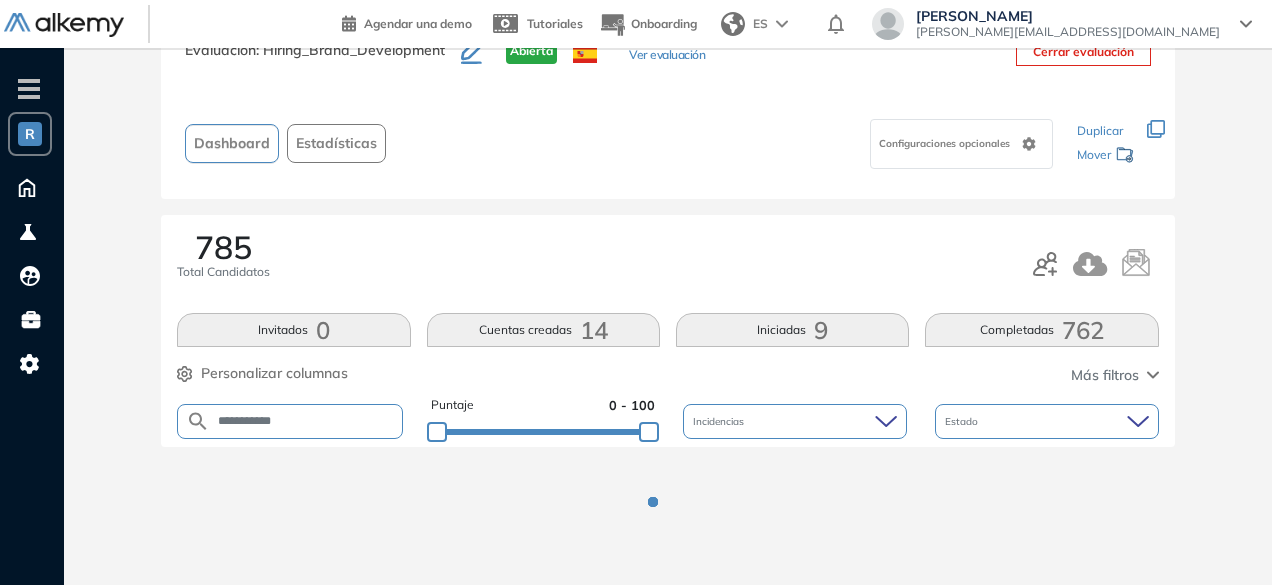 scroll, scrollTop: 154, scrollLeft: 0, axis: vertical 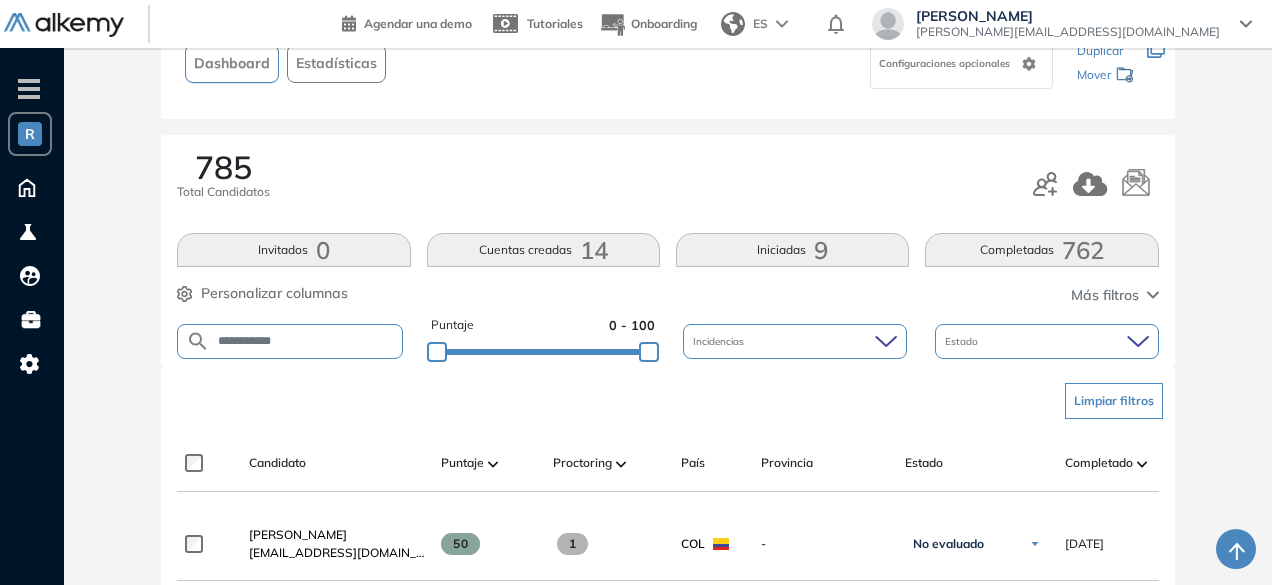 drag, startPoint x: 300, startPoint y: 337, endPoint x: 215, endPoint y: 341, distance: 85.09406 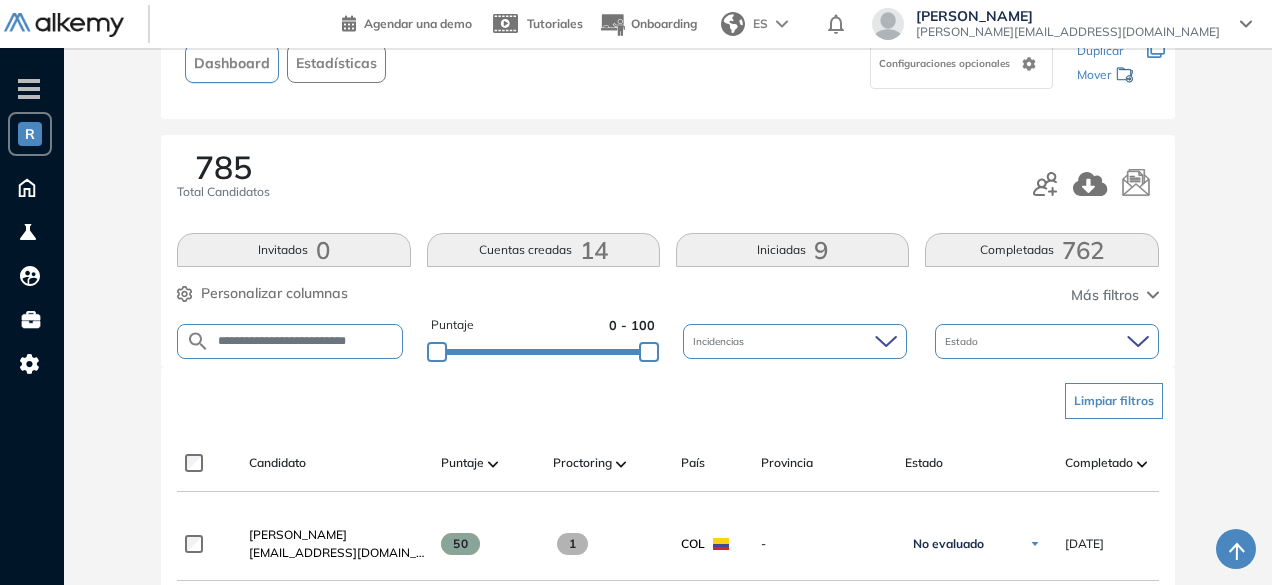 scroll, scrollTop: 0, scrollLeft: 0, axis: both 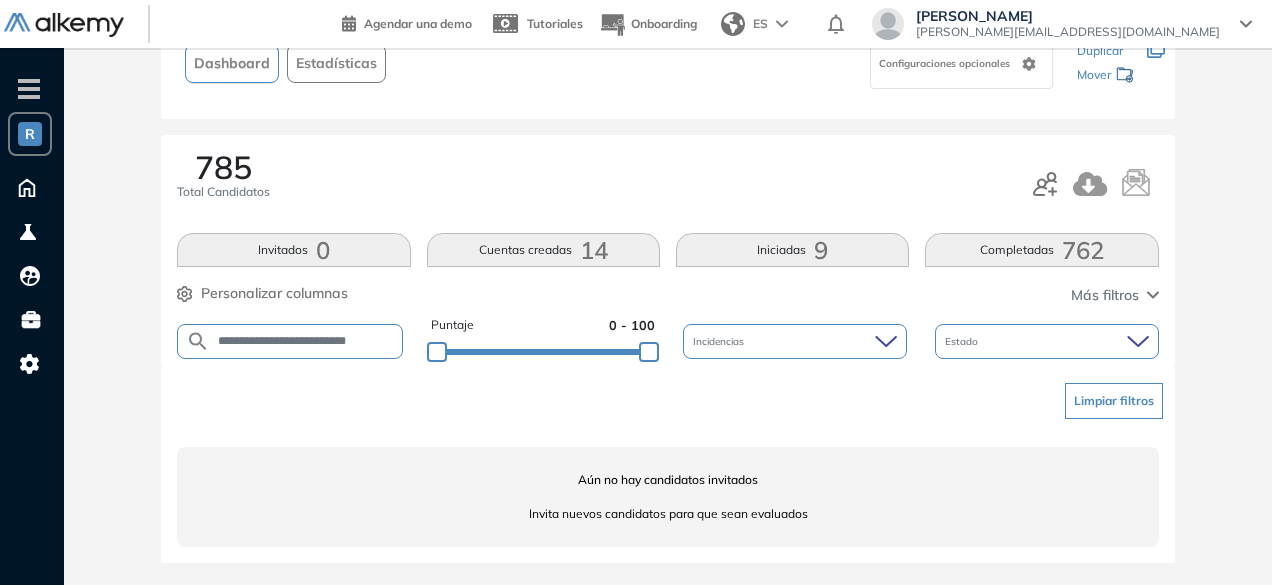 drag, startPoint x: 393, startPoint y: 345, endPoint x: 196, endPoint y: 345, distance: 197 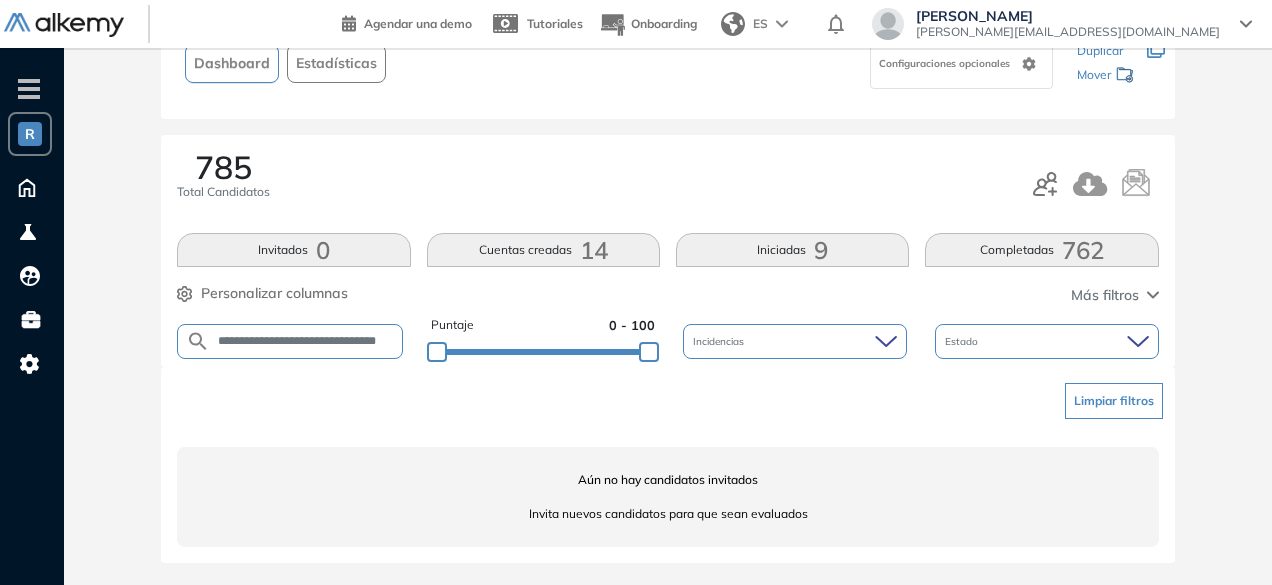 scroll, scrollTop: 0, scrollLeft: 32, axis: horizontal 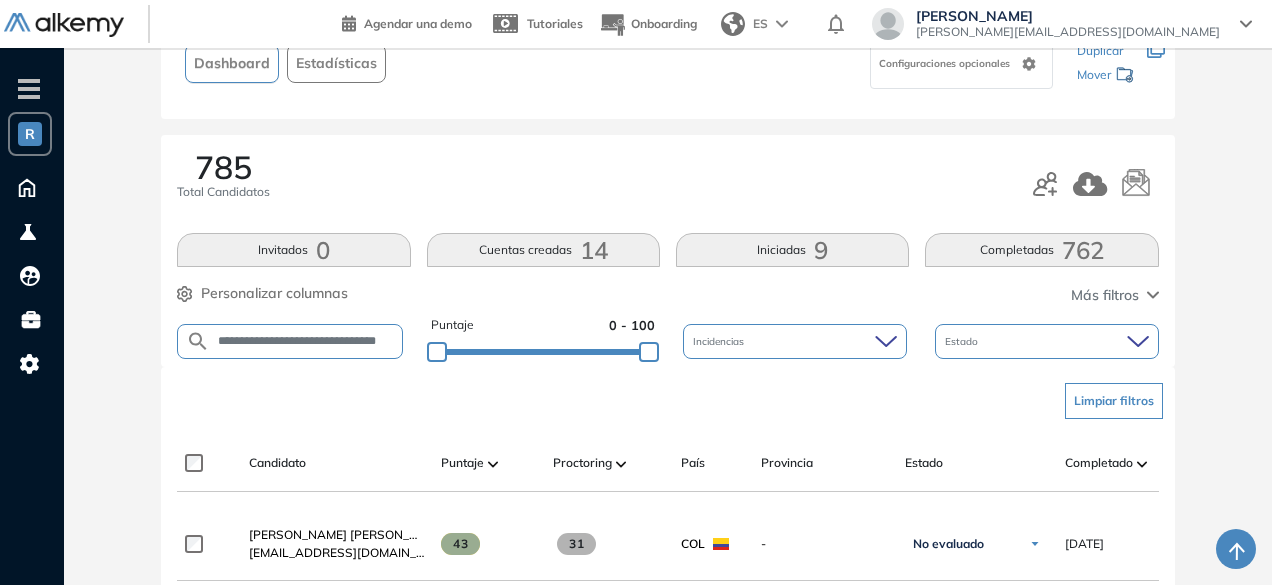 drag, startPoint x: 391, startPoint y: 342, endPoint x: 270, endPoint y: 347, distance: 121.103264 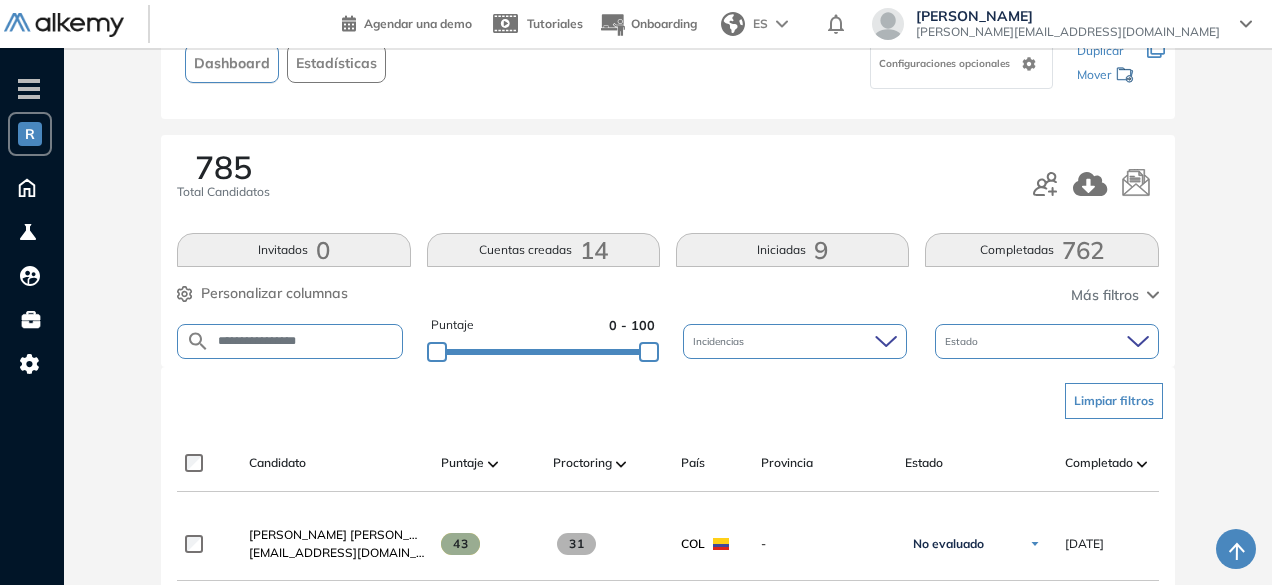 scroll, scrollTop: 0, scrollLeft: 0, axis: both 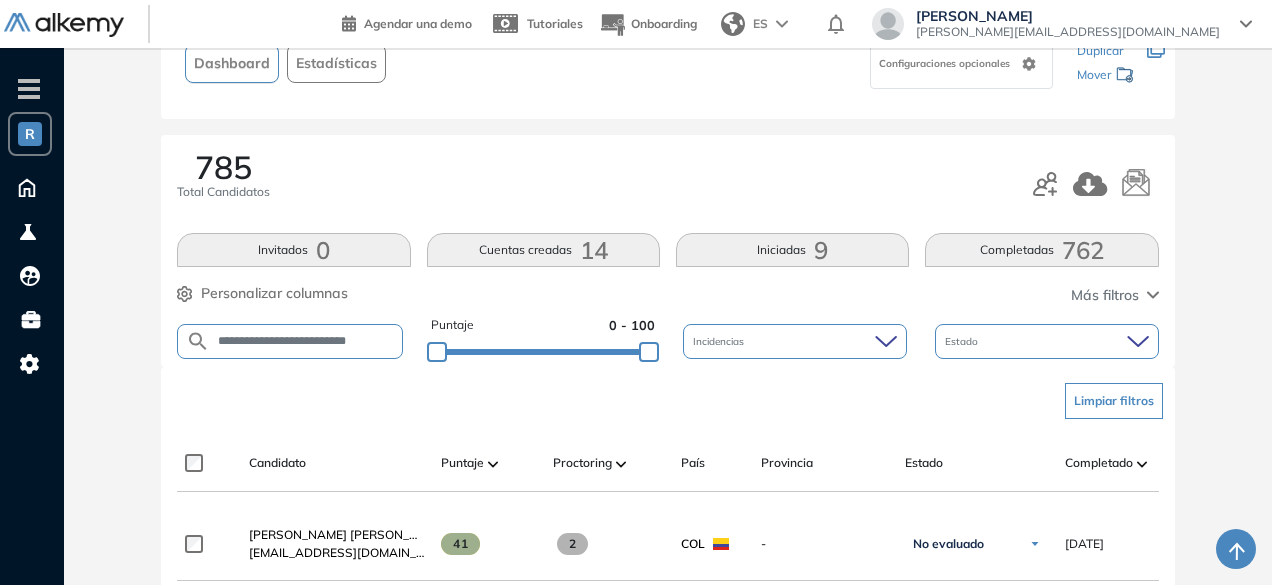 drag, startPoint x: 382, startPoint y: 345, endPoint x: 204, endPoint y: 329, distance: 178.71765 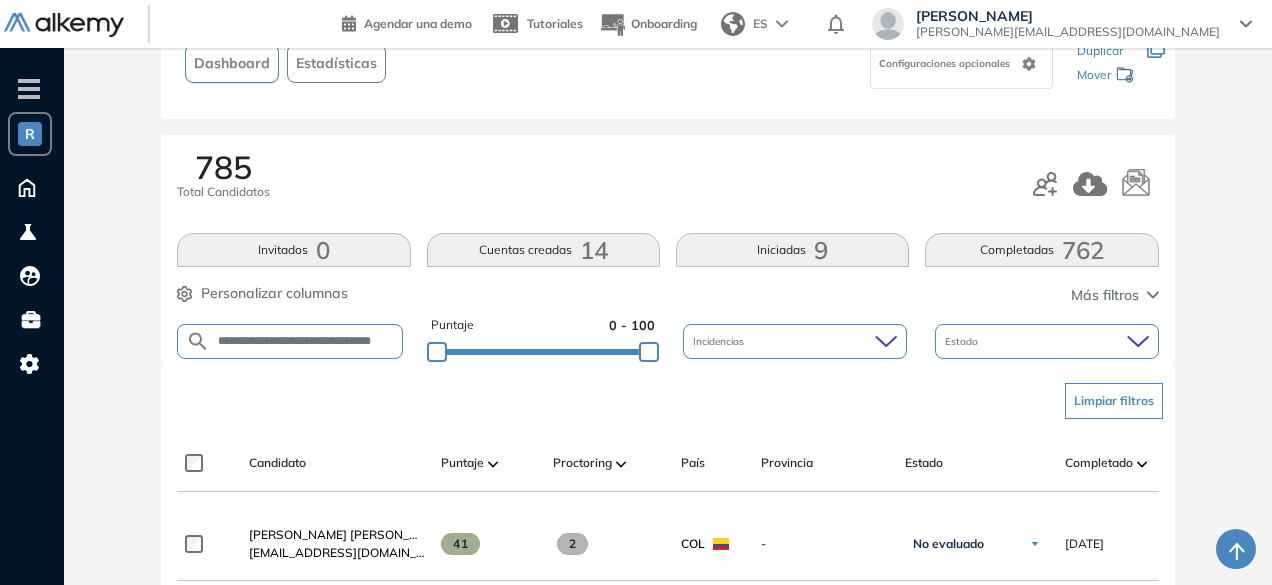 scroll, scrollTop: 0, scrollLeft: 66, axis: horizontal 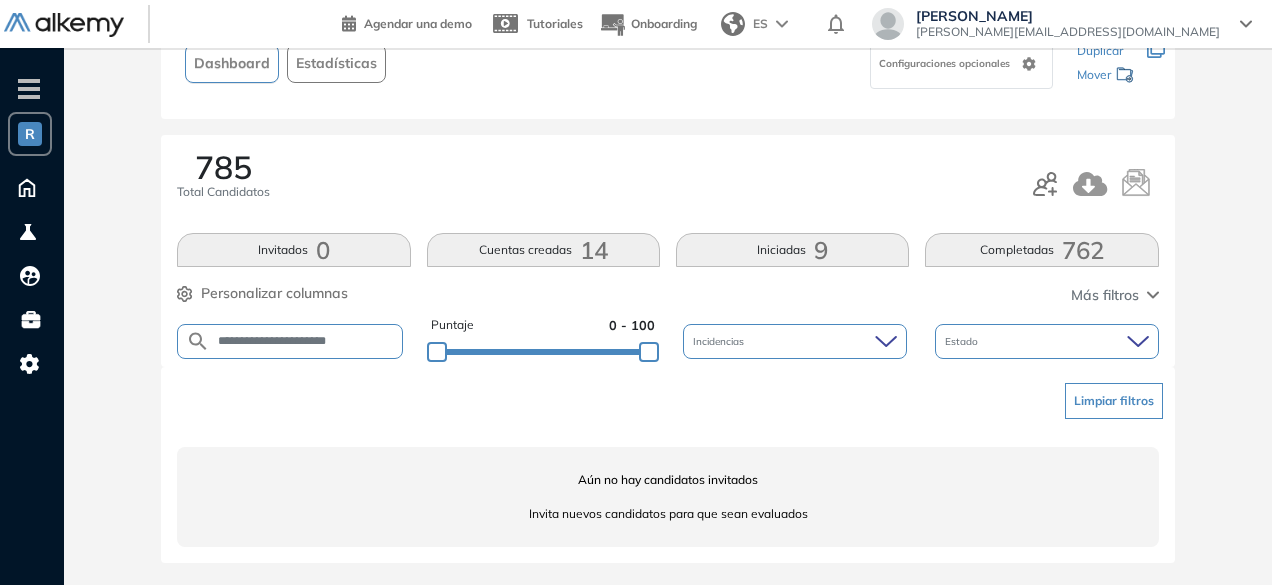 type on "**********" 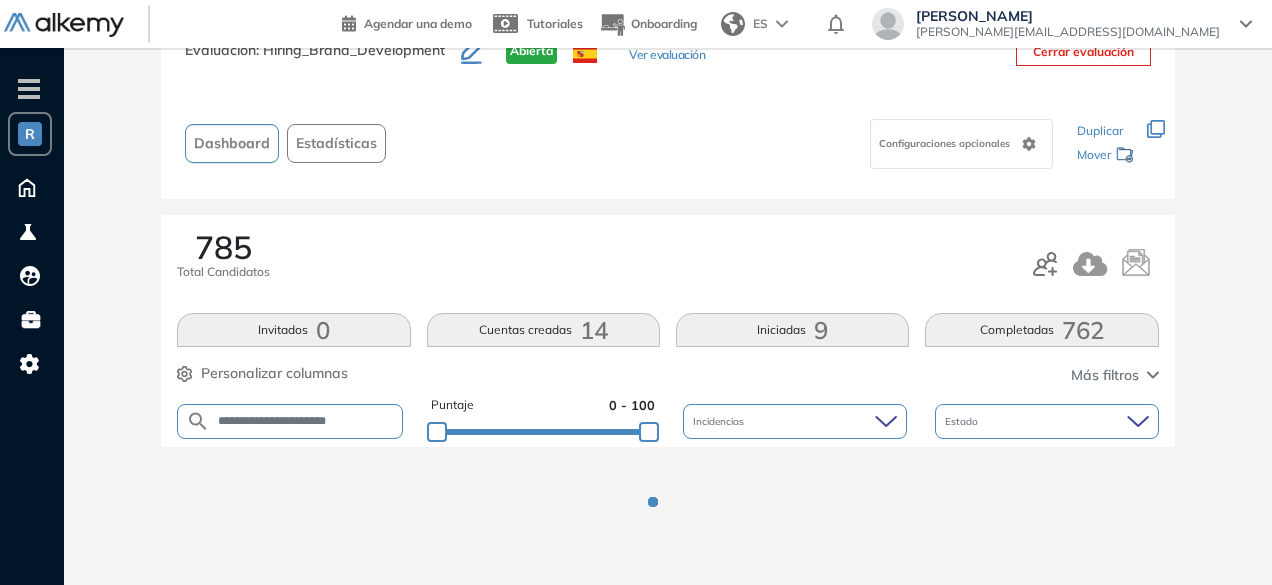 scroll, scrollTop: 154, scrollLeft: 0, axis: vertical 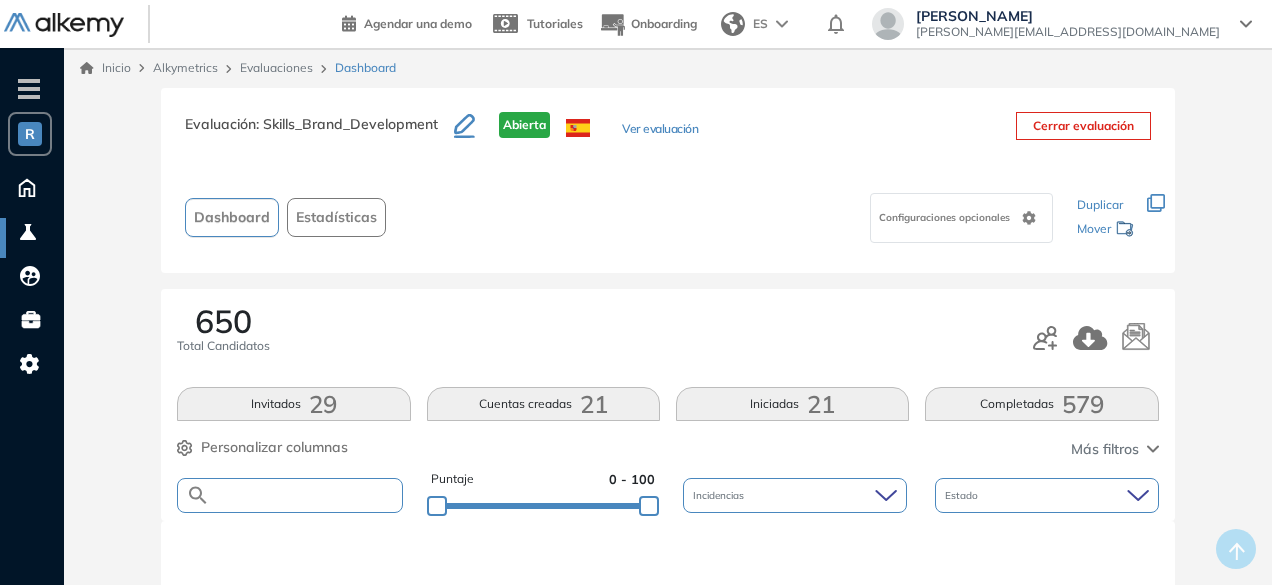 click at bounding box center [305, 495] 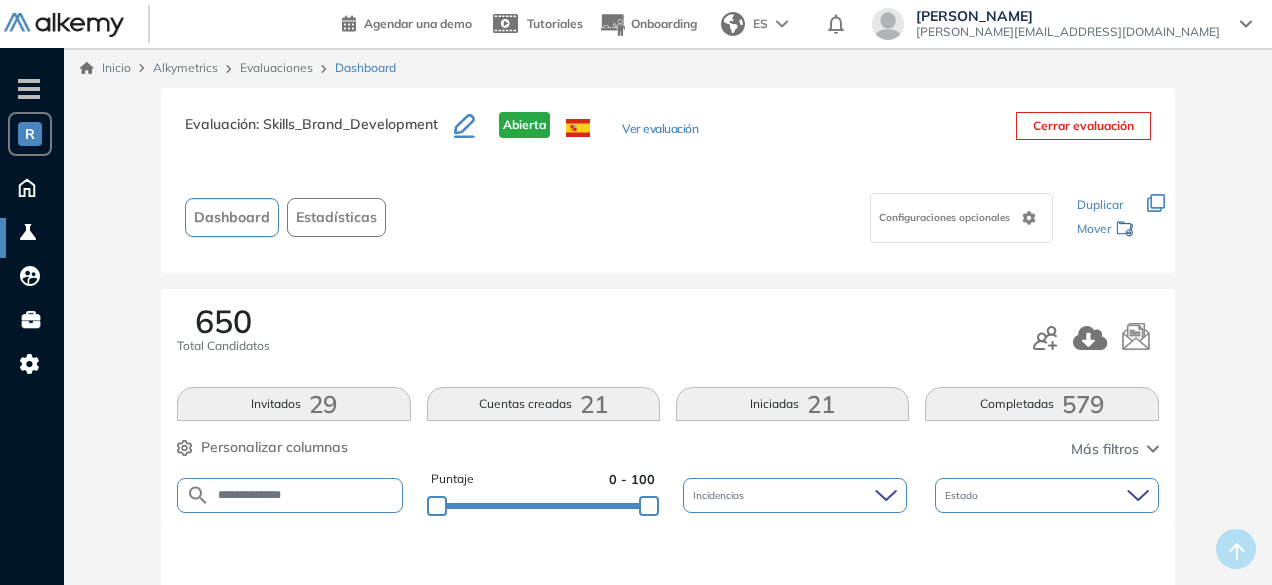 click on "**********" at bounding box center (305, 495) 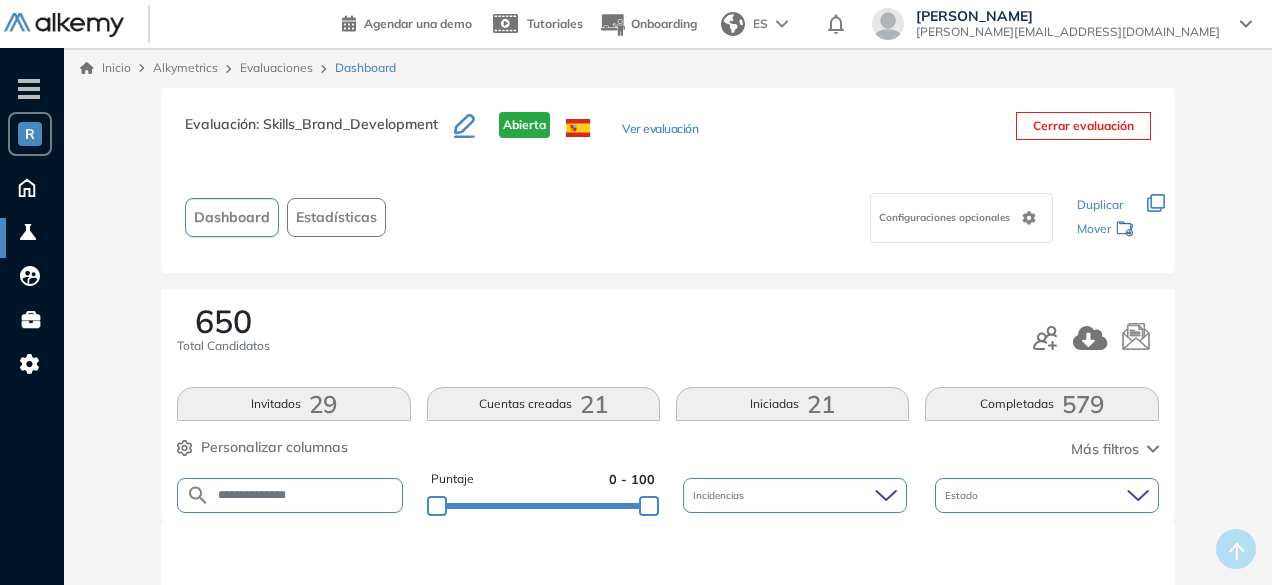 type on "**********" 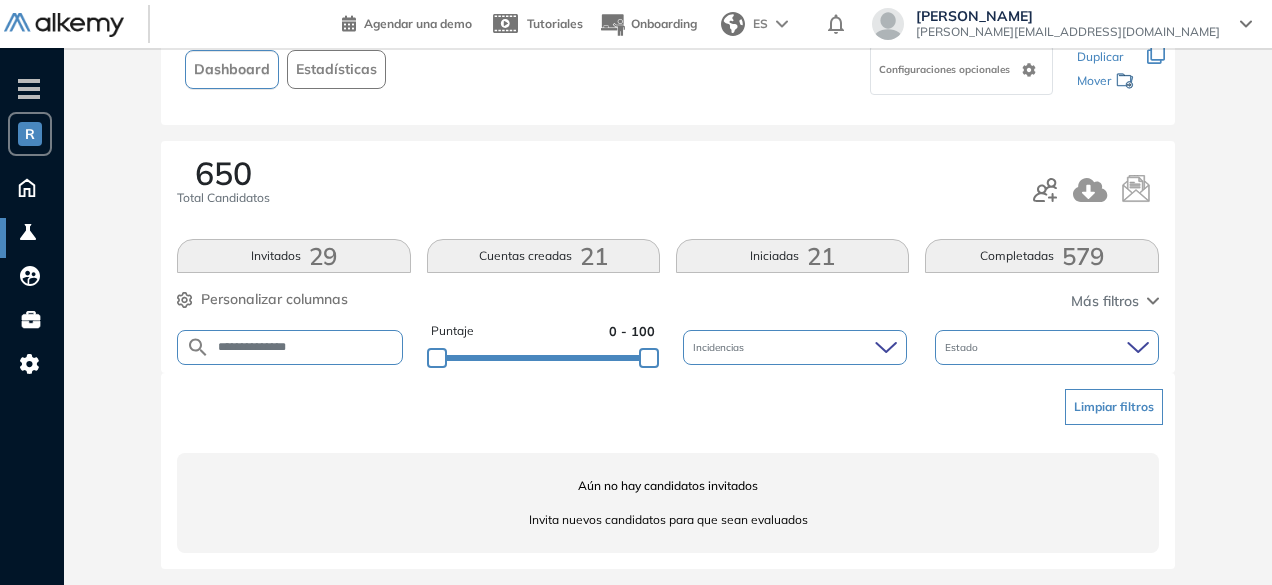scroll, scrollTop: 154, scrollLeft: 0, axis: vertical 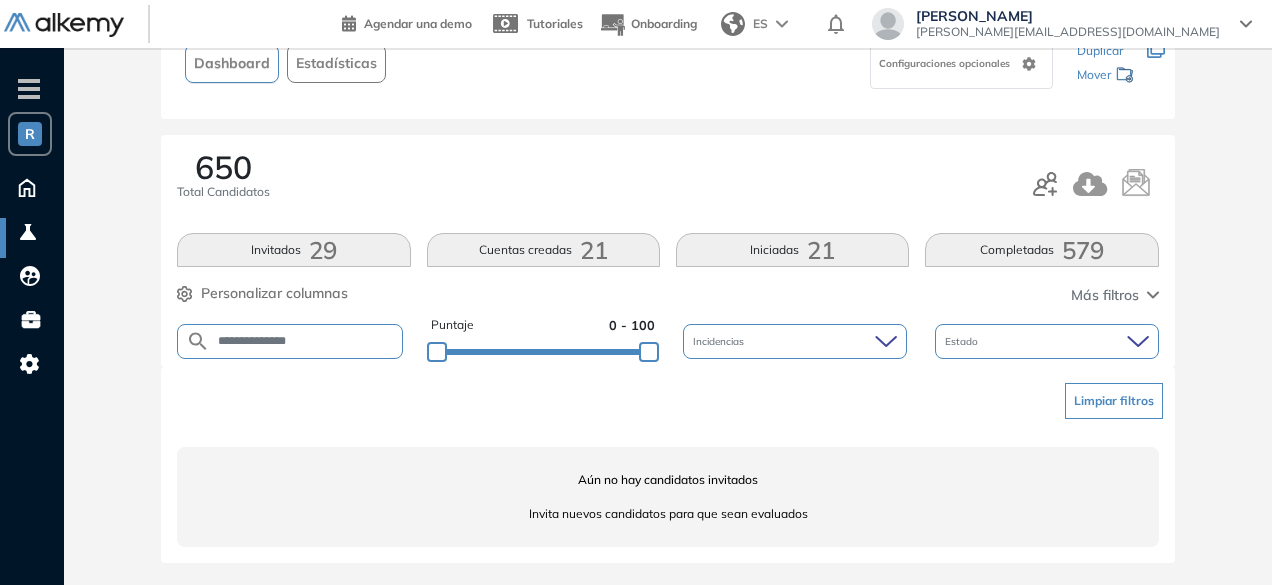 drag, startPoint x: 322, startPoint y: 346, endPoint x: 203, endPoint y: 341, distance: 119.104996 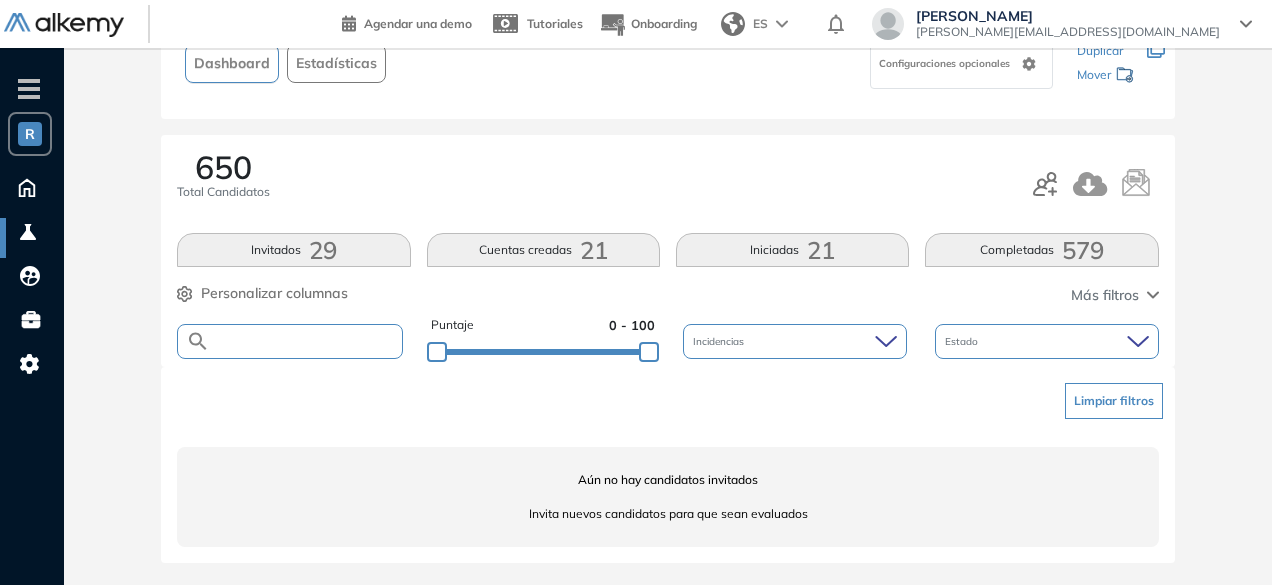paste on "**********" 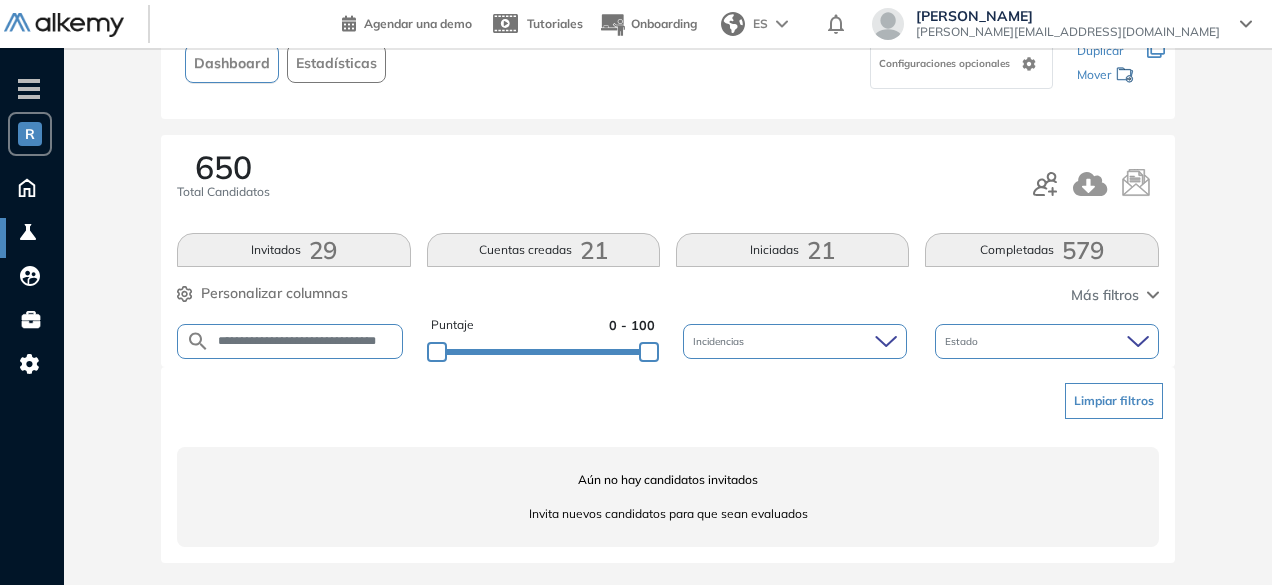 scroll, scrollTop: 0, scrollLeft: 32, axis: horizontal 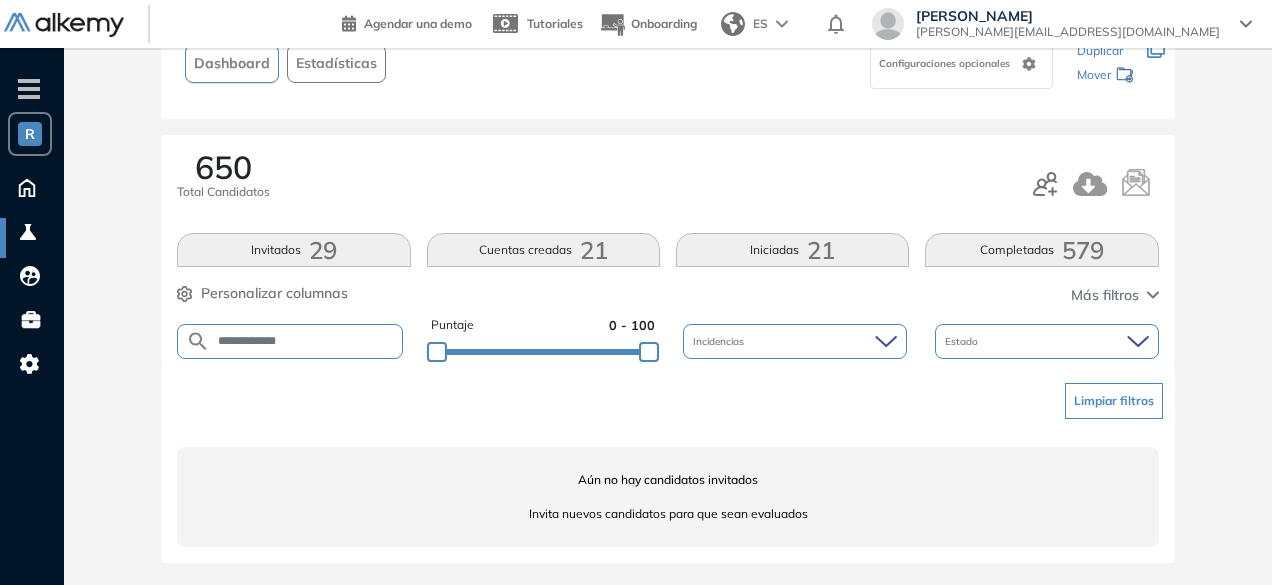 drag, startPoint x: 301, startPoint y: 337, endPoint x: 206, endPoint y: 337, distance: 95 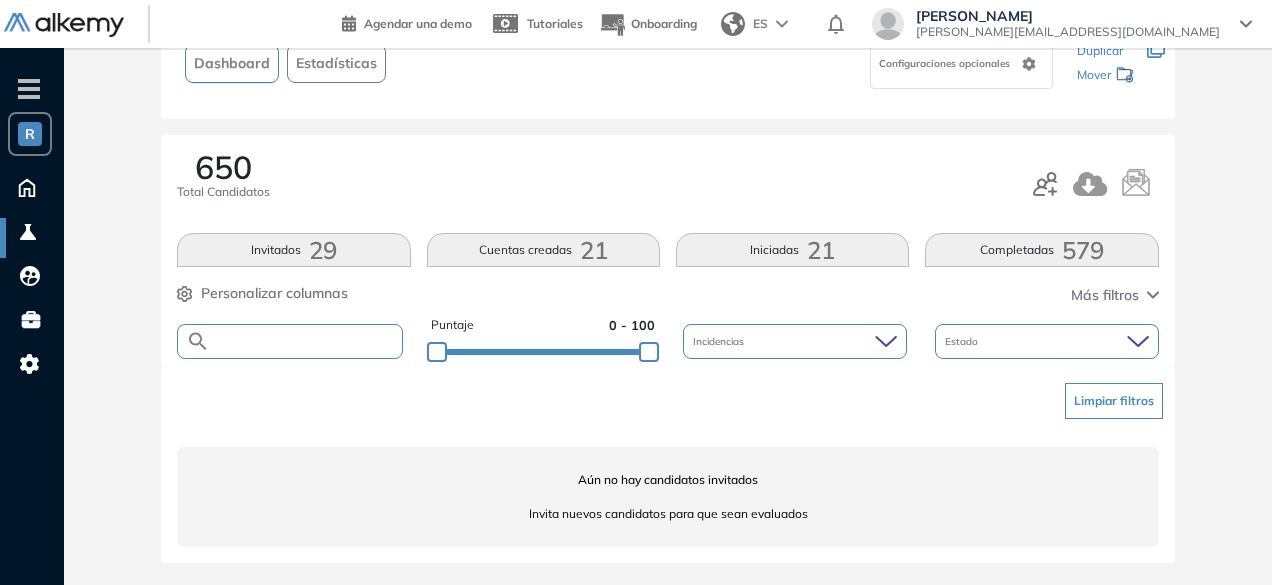 paste on "**********" 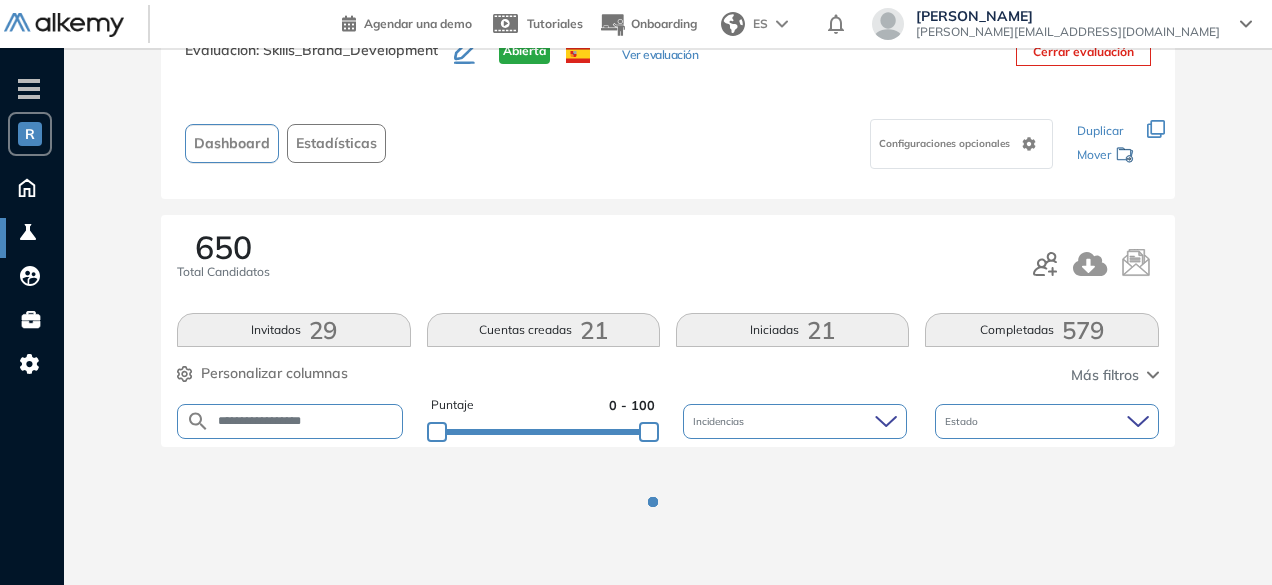 scroll, scrollTop: 154, scrollLeft: 0, axis: vertical 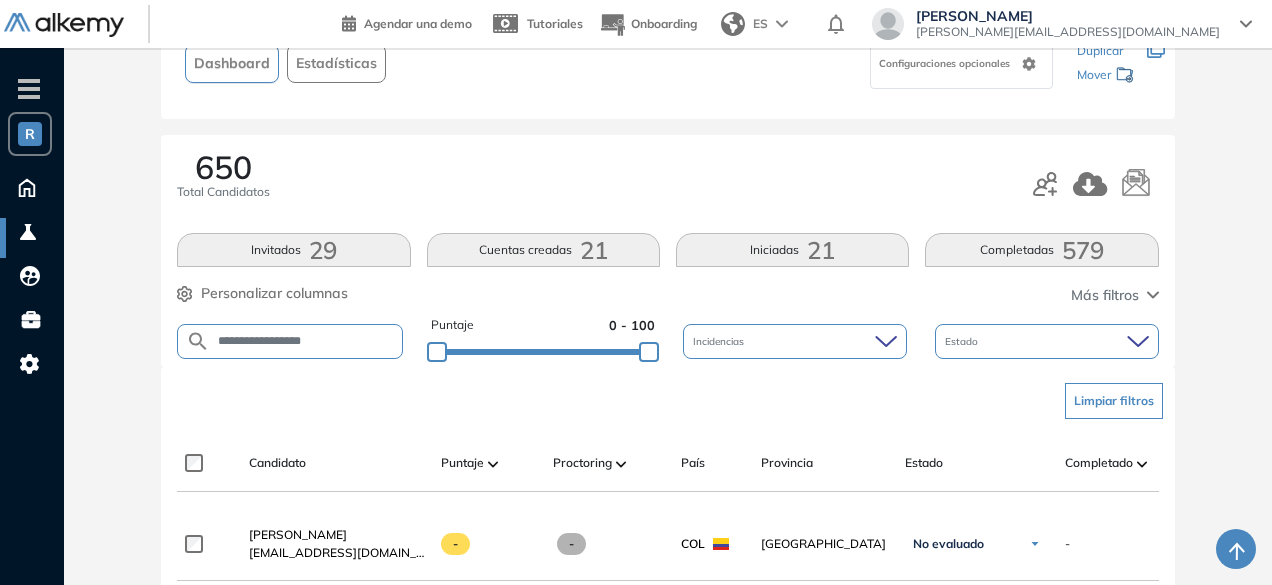 drag, startPoint x: 334, startPoint y: 333, endPoint x: 208, endPoint y: 329, distance: 126.06348 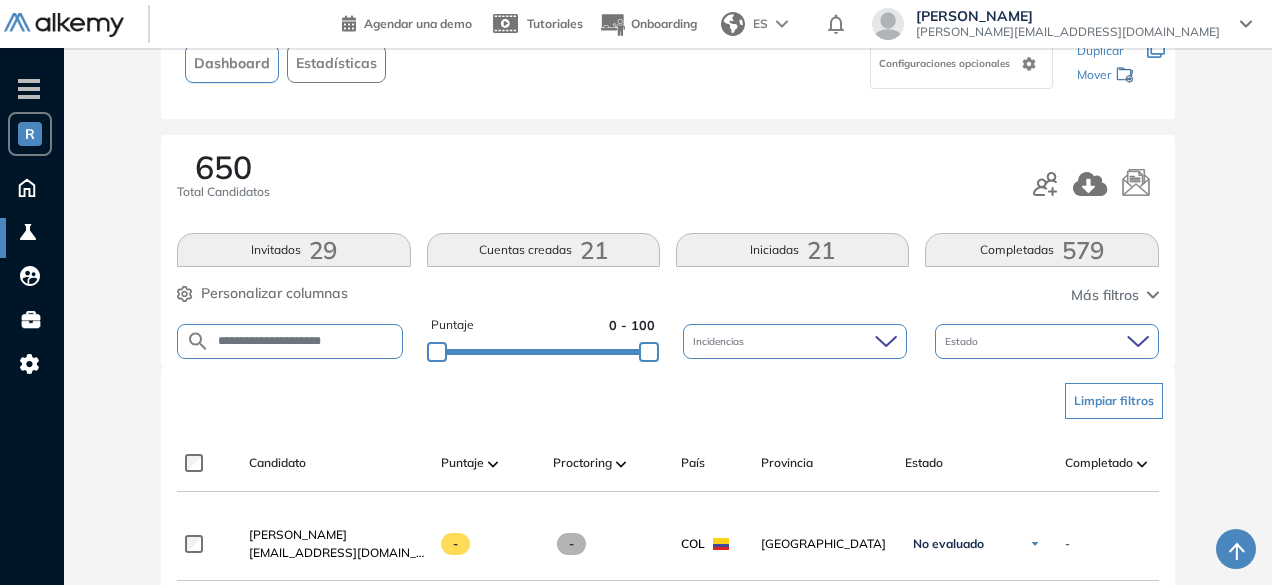 type on "**********" 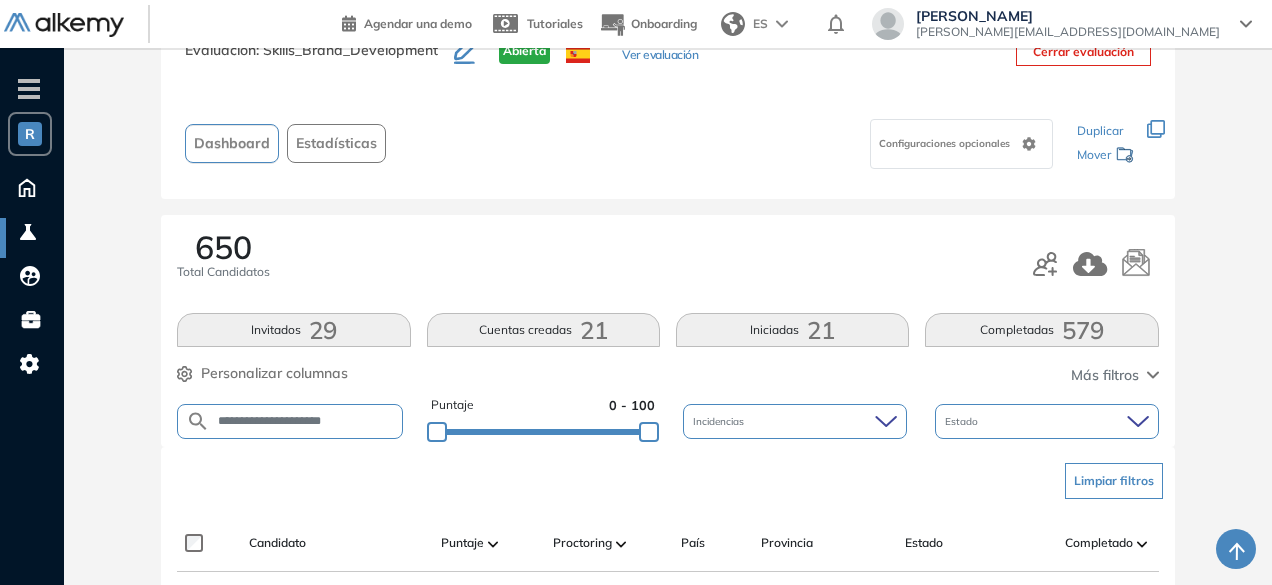 scroll, scrollTop: 154, scrollLeft: 0, axis: vertical 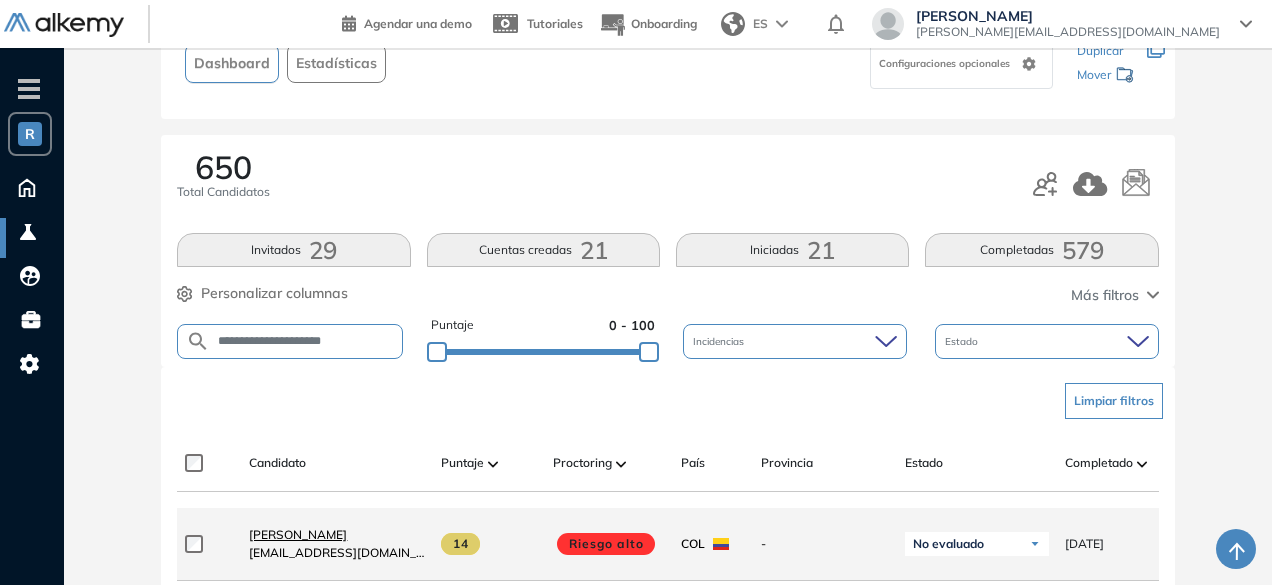 click on "[PERSON_NAME] [PERSON_NAME]" at bounding box center [298, 534] 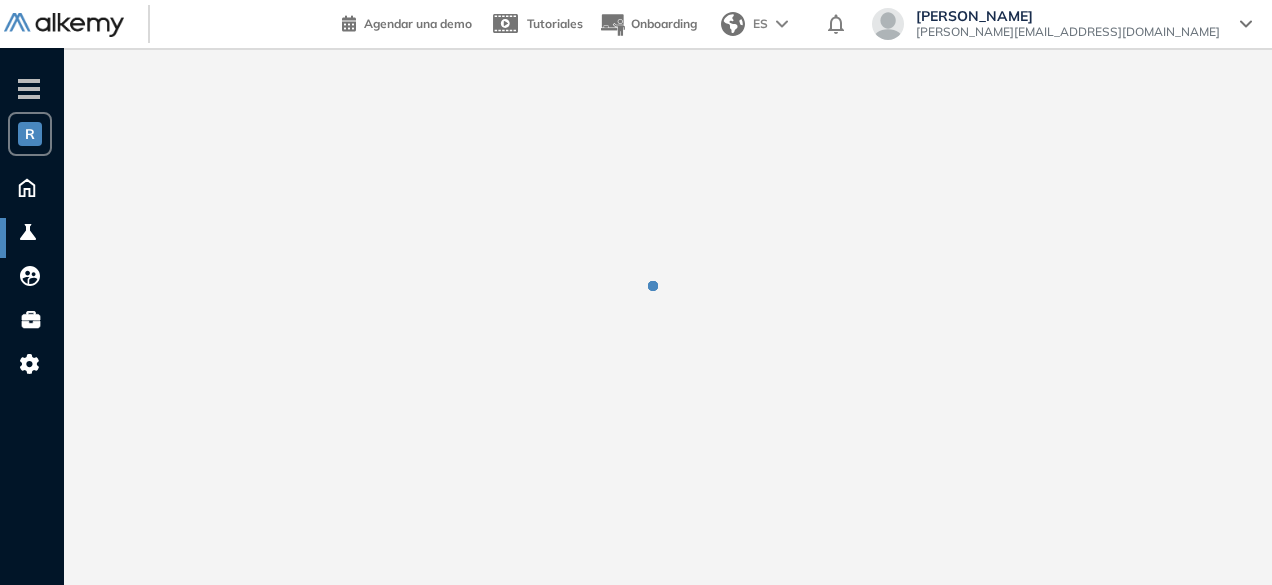 scroll, scrollTop: 0, scrollLeft: 0, axis: both 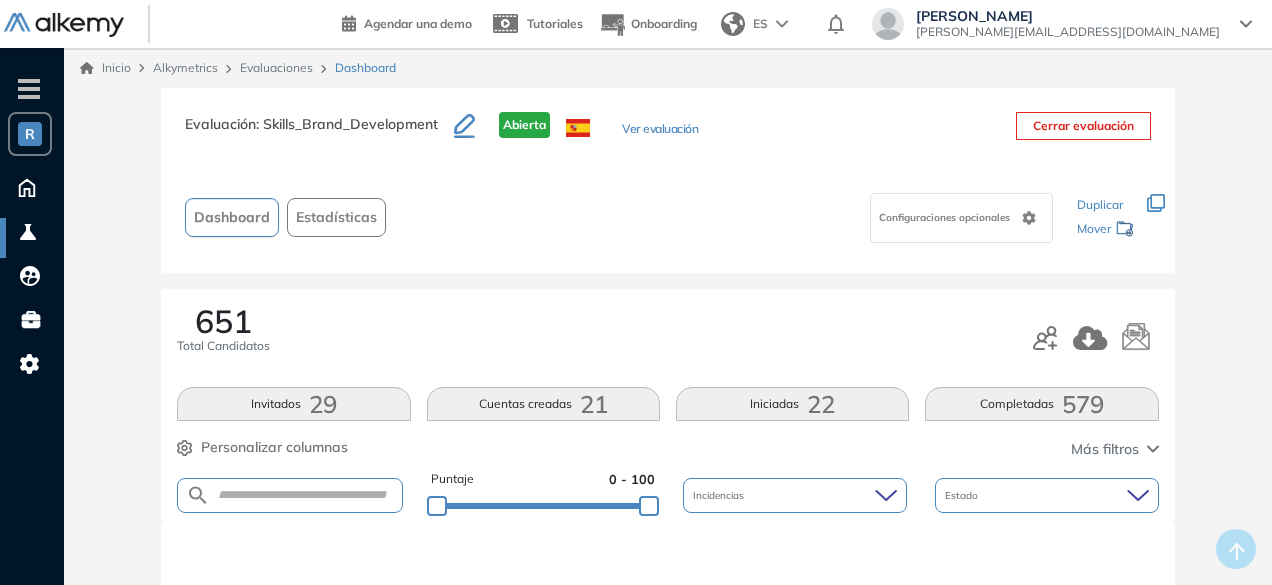 click at bounding box center [289, 495] 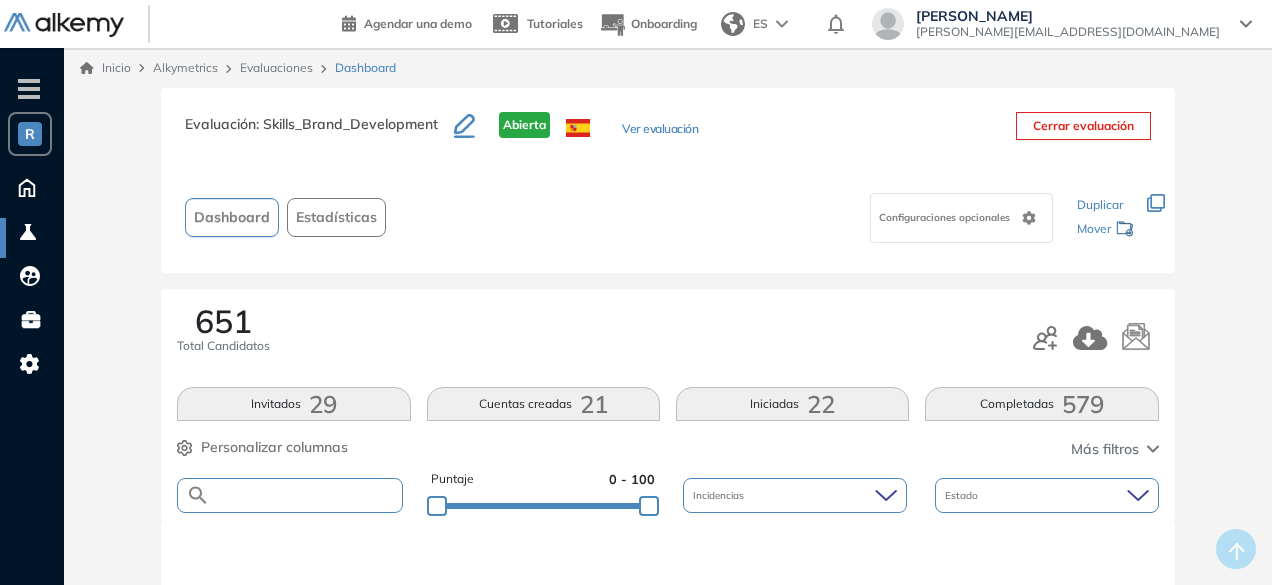 click at bounding box center [305, 495] 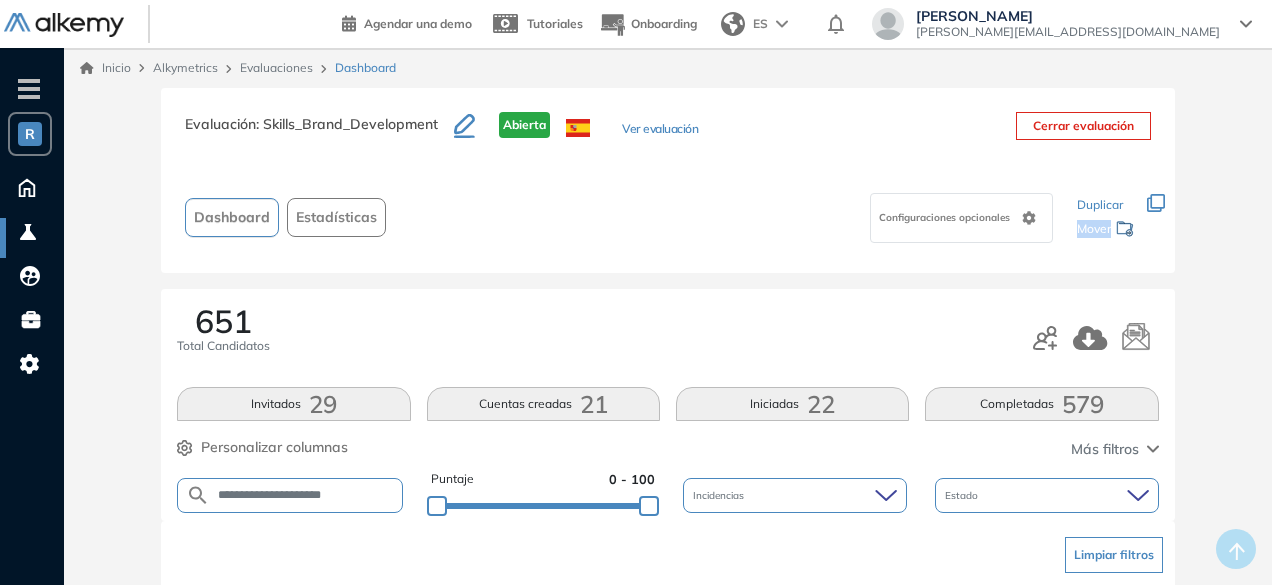 drag, startPoint x: 1271, startPoint y: 197, endPoint x: 1279, endPoint y: 257, distance: 60.530983 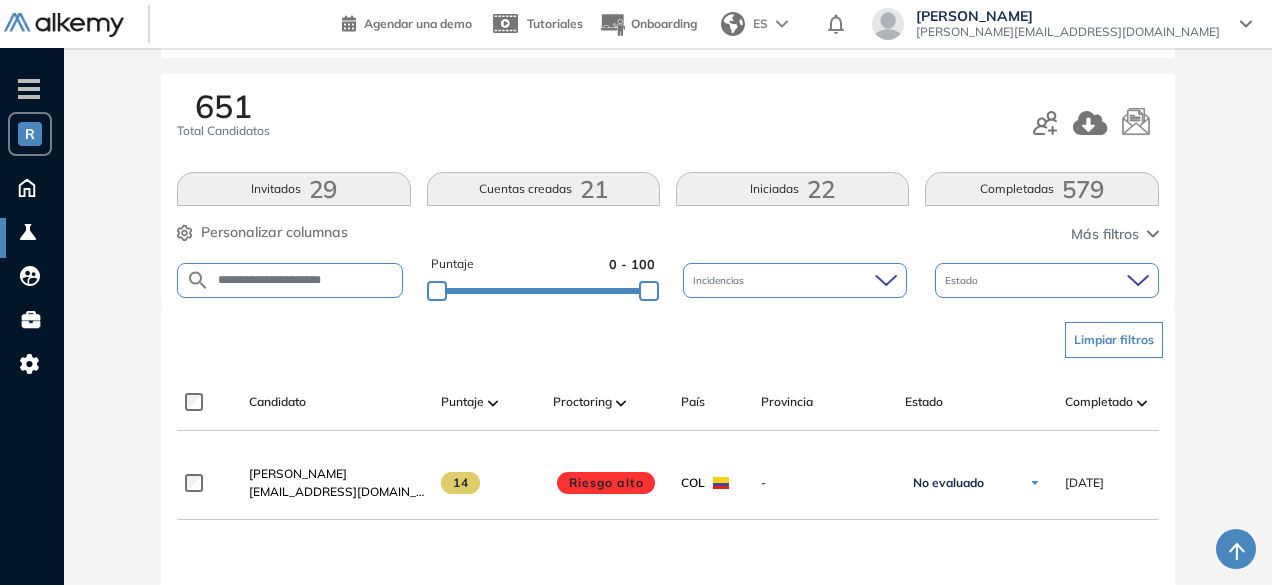scroll, scrollTop: 223, scrollLeft: 0, axis: vertical 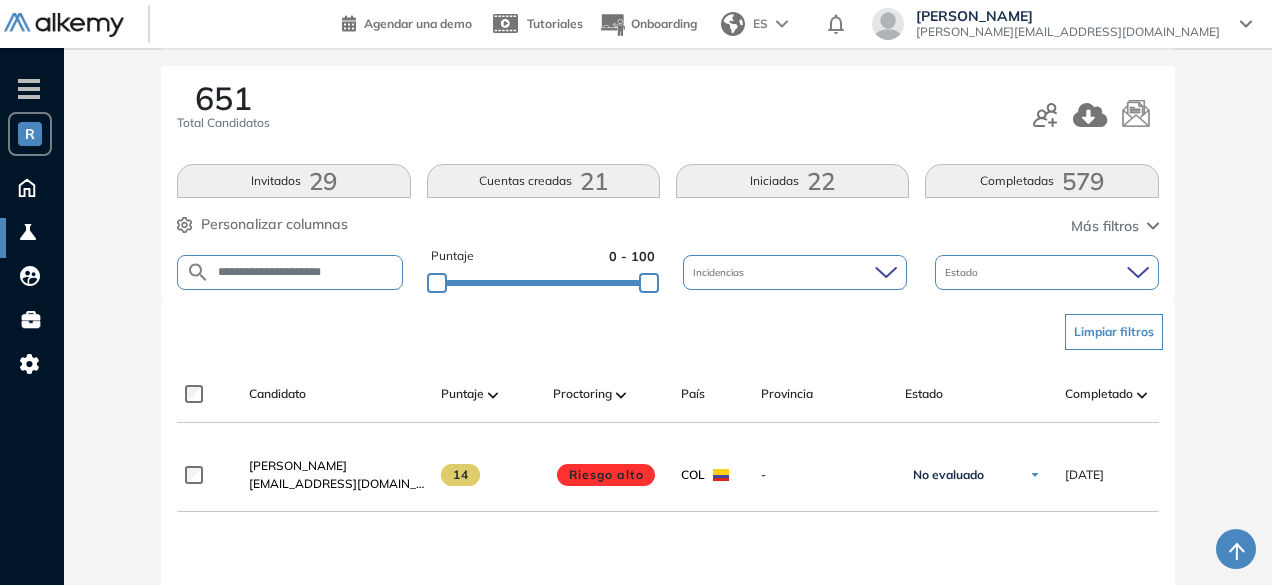 drag, startPoint x: 360, startPoint y: 261, endPoint x: 365, endPoint y: 271, distance: 11.18034 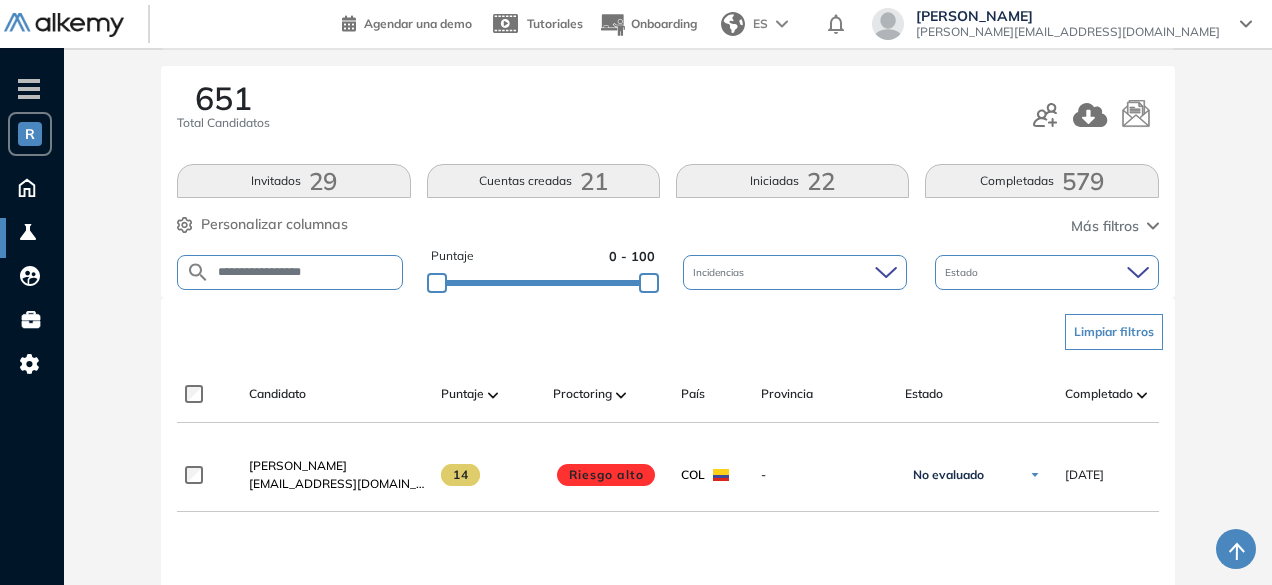 type on "**********" 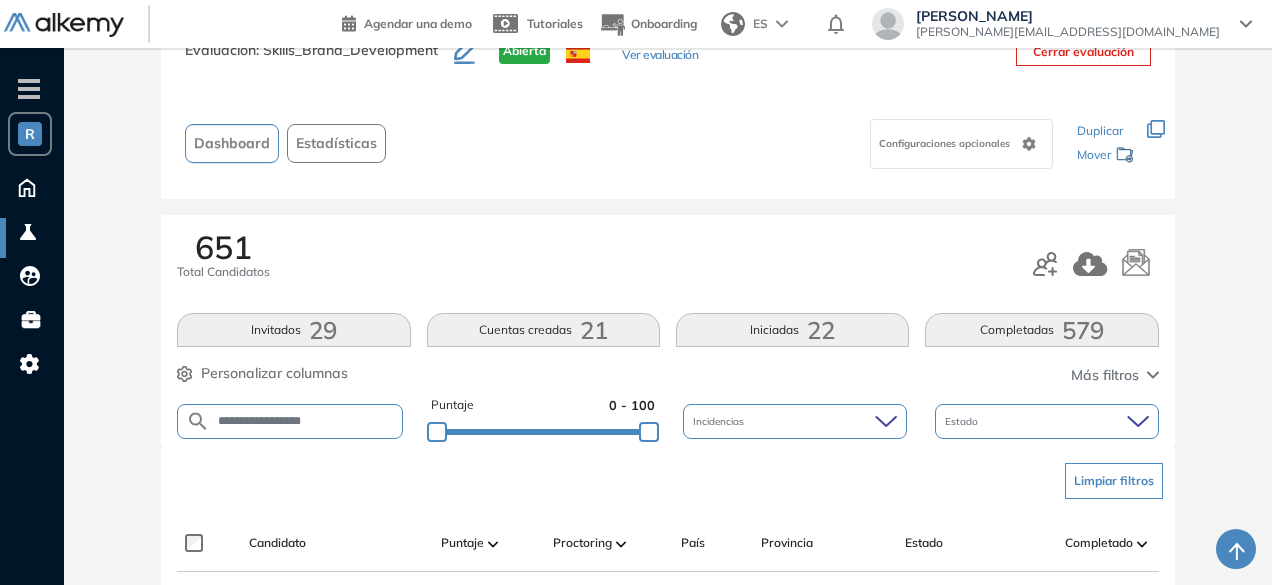 scroll, scrollTop: 223, scrollLeft: 0, axis: vertical 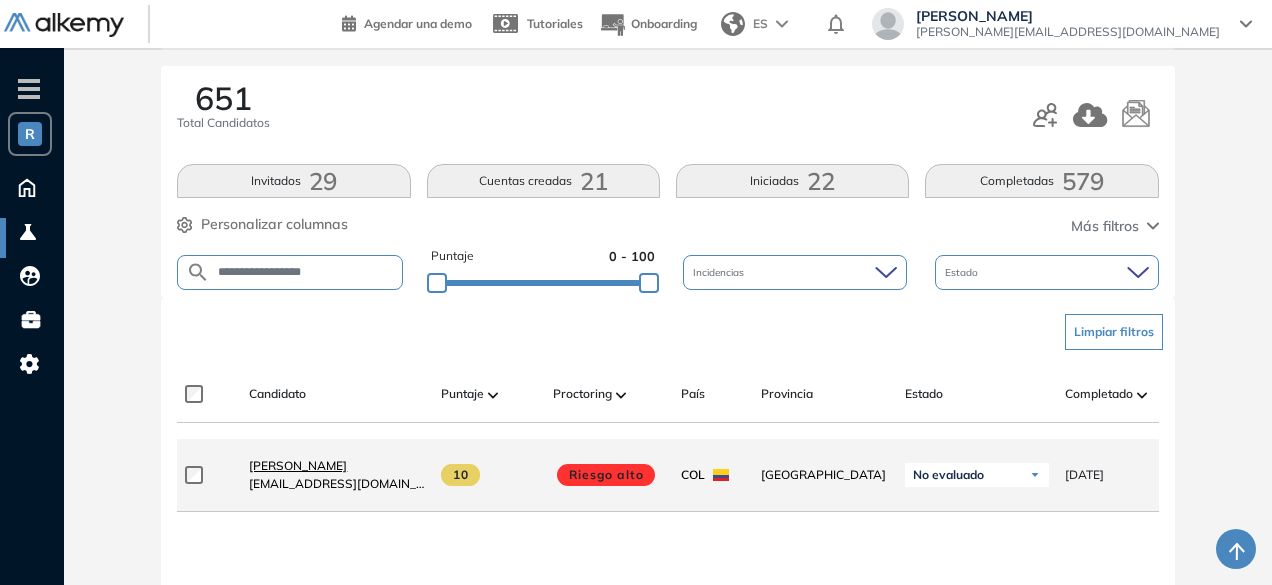 click on "[PERSON_NAME] [PERSON_NAME]" at bounding box center (298, 465) 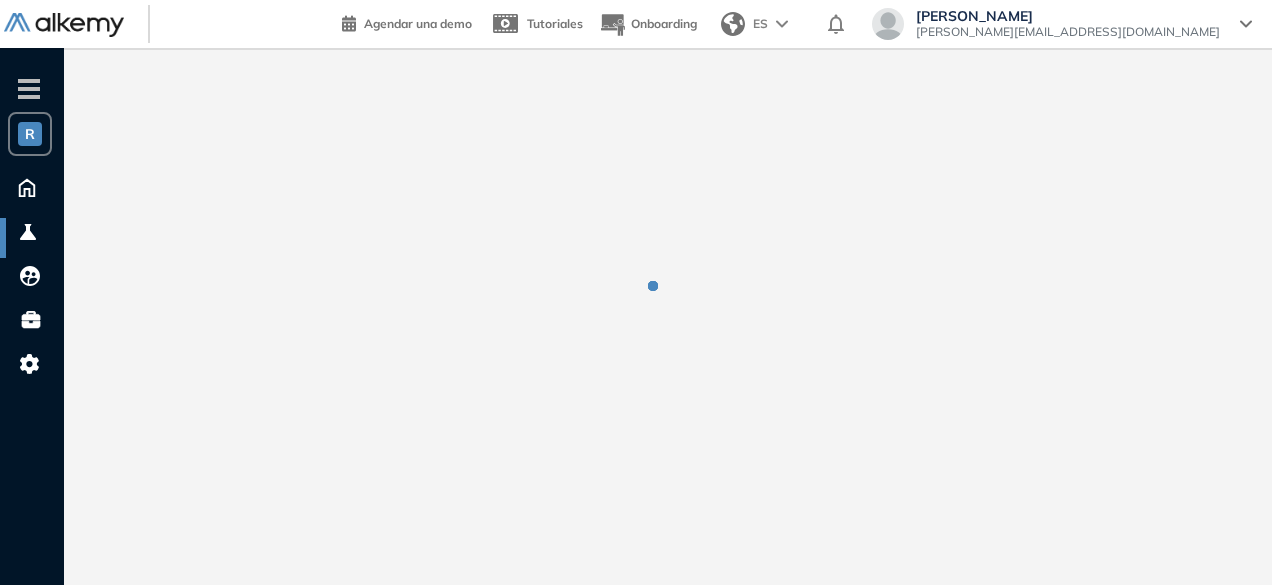 scroll, scrollTop: 0, scrollLeft: 0, axis: both 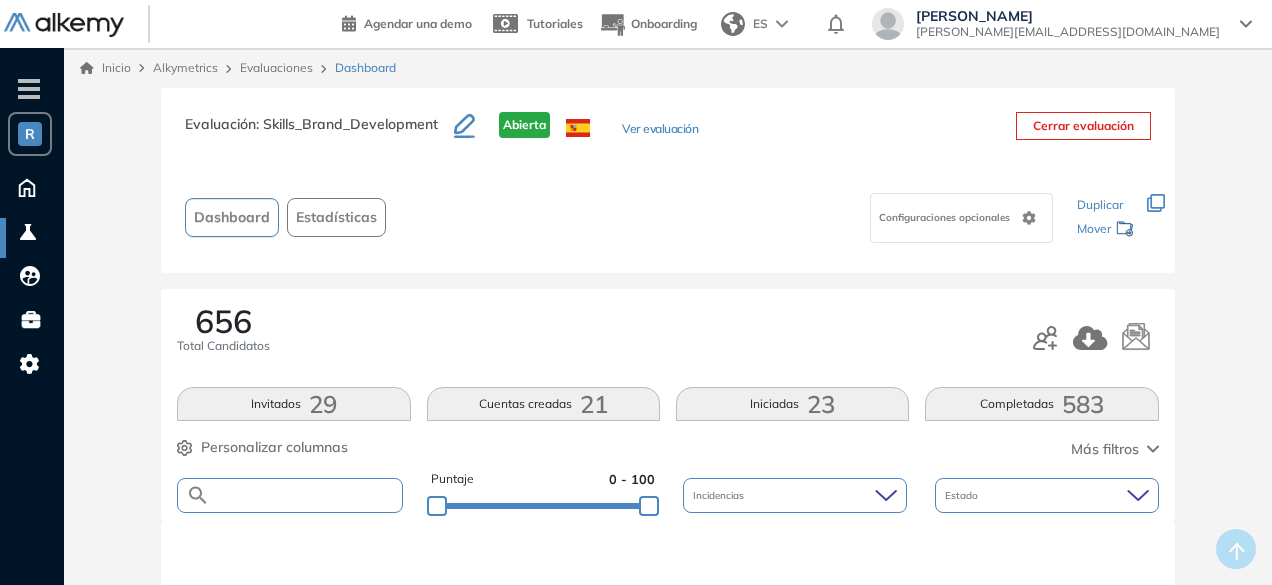 click at bounding box center [305, 495] 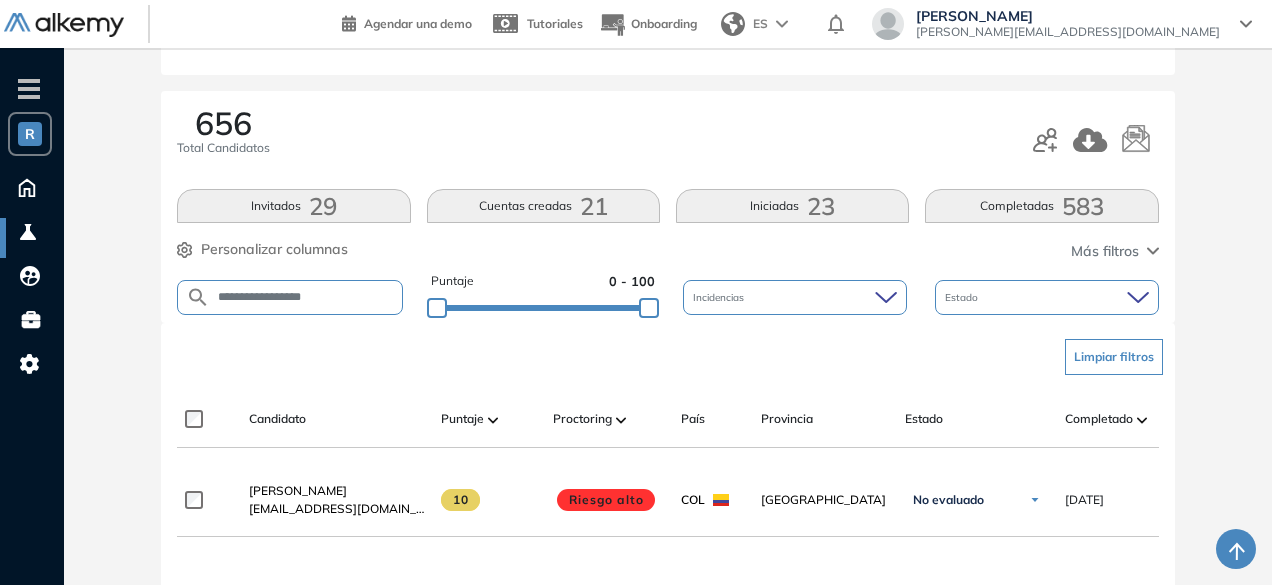 scroll, scrollTop: 196, scrollLeft: 0, axis: vertical 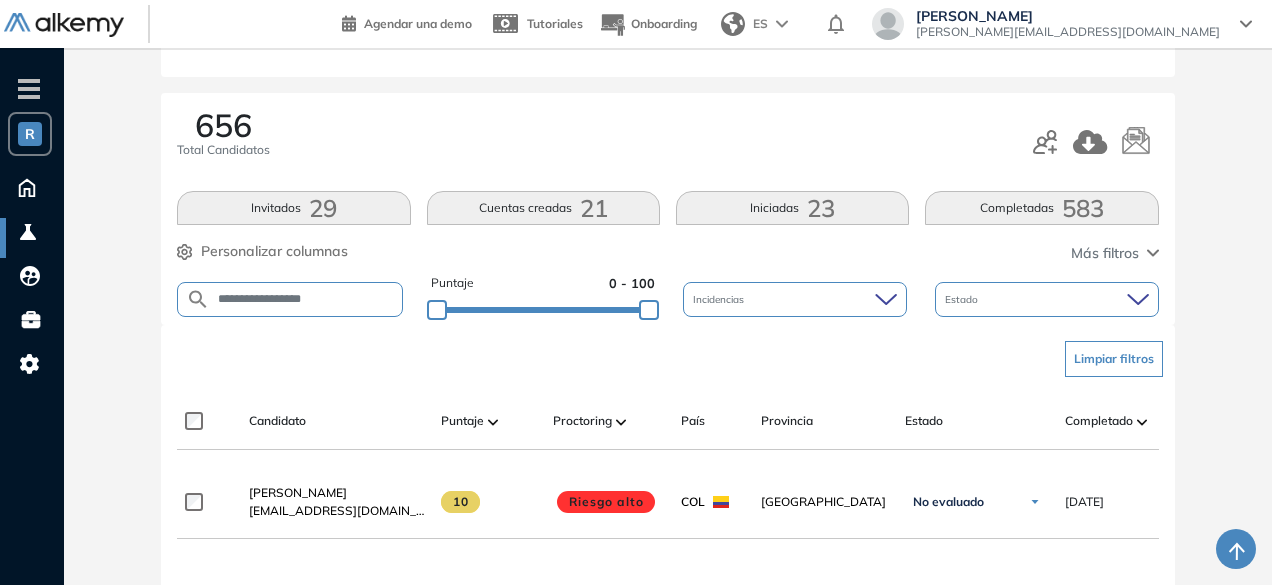 drag, startPoint x: 332, startPoint y: 299, endPoint x: 220, endPoint y: 302, distance: 112.04017 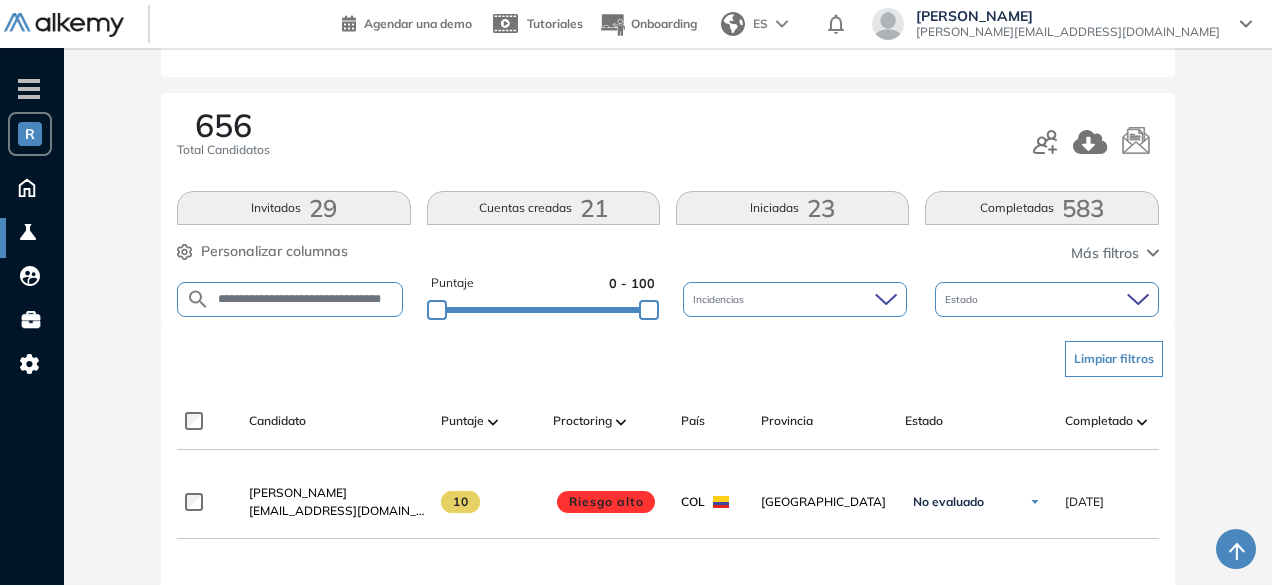 scroll, scrollTop: 0, scrollLeft: 22, axis: horizontal 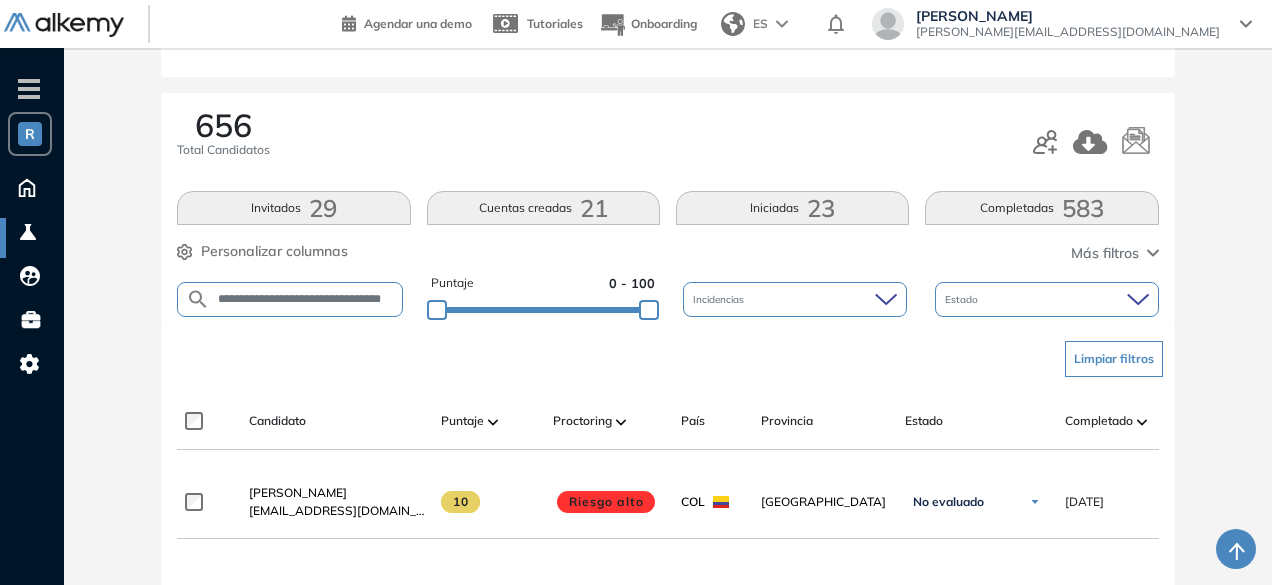 type on "**********" 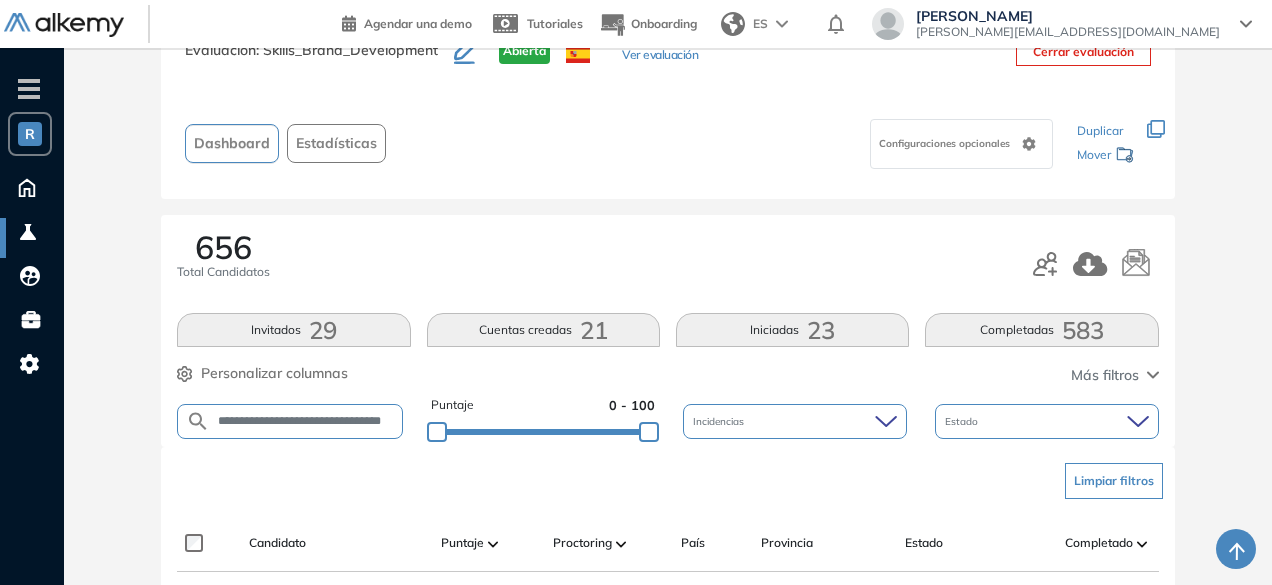 scroll, scrollTop: 196, scrollLeft: 0, axis: vertical 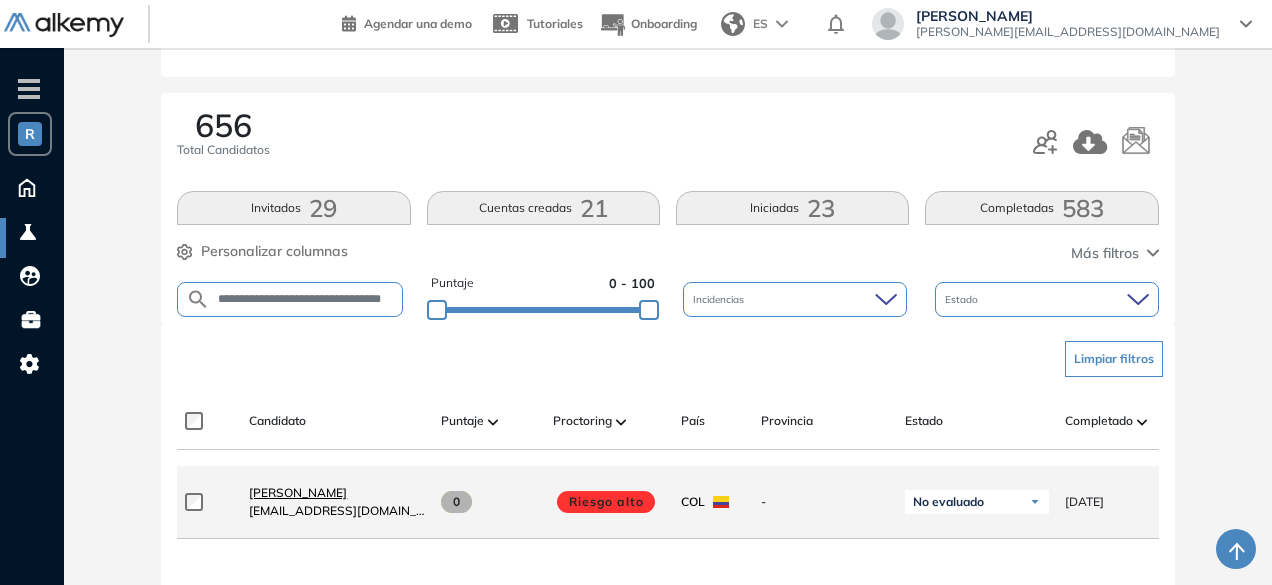 click on "[PERSON_NAME] [PERSON_NAME]" at bounding box center [298, 492] 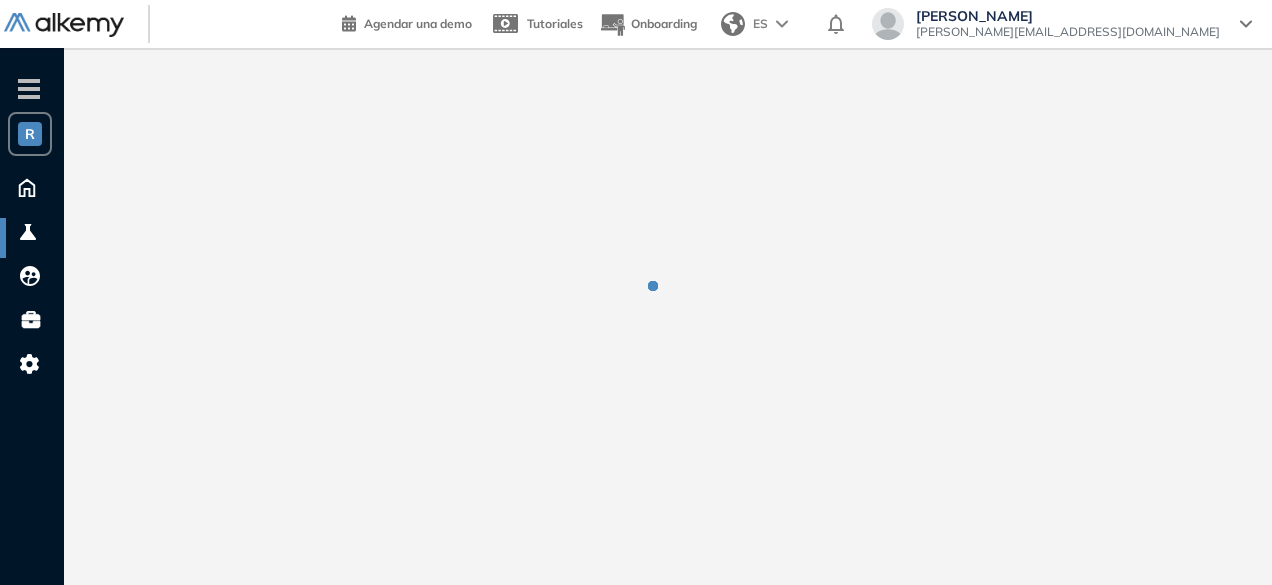 scroll, scrollTop: 0, scrollLeft: 0, axis: both 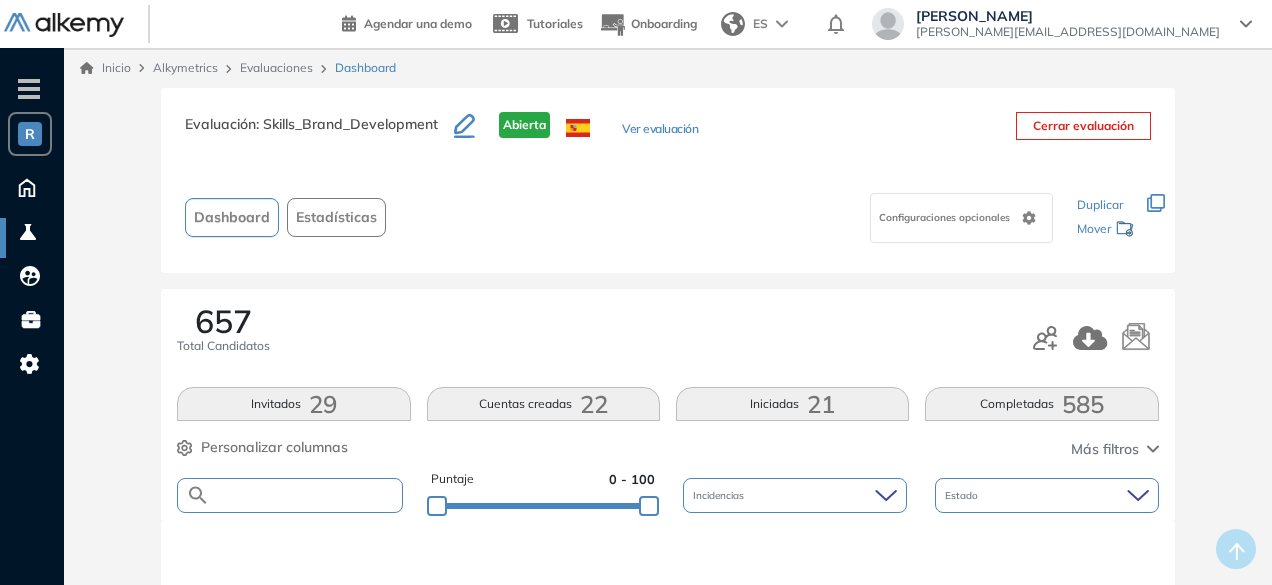click at bounding box center [305, 495] 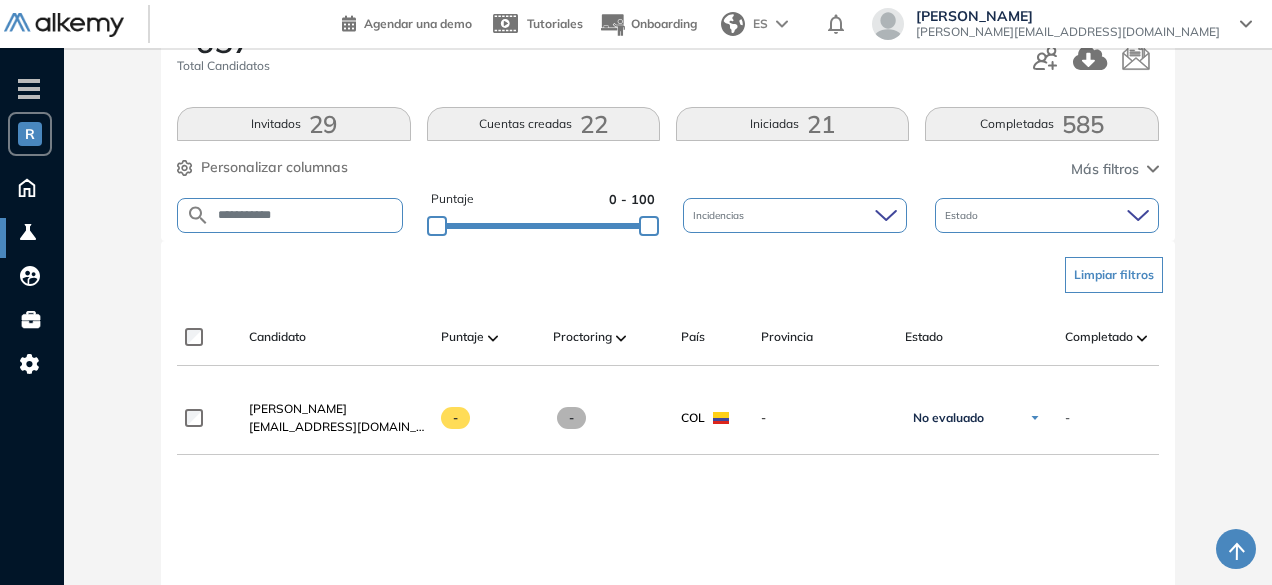 scroll, scrollTop: 138, scrollLeft: 0, axis: vertical 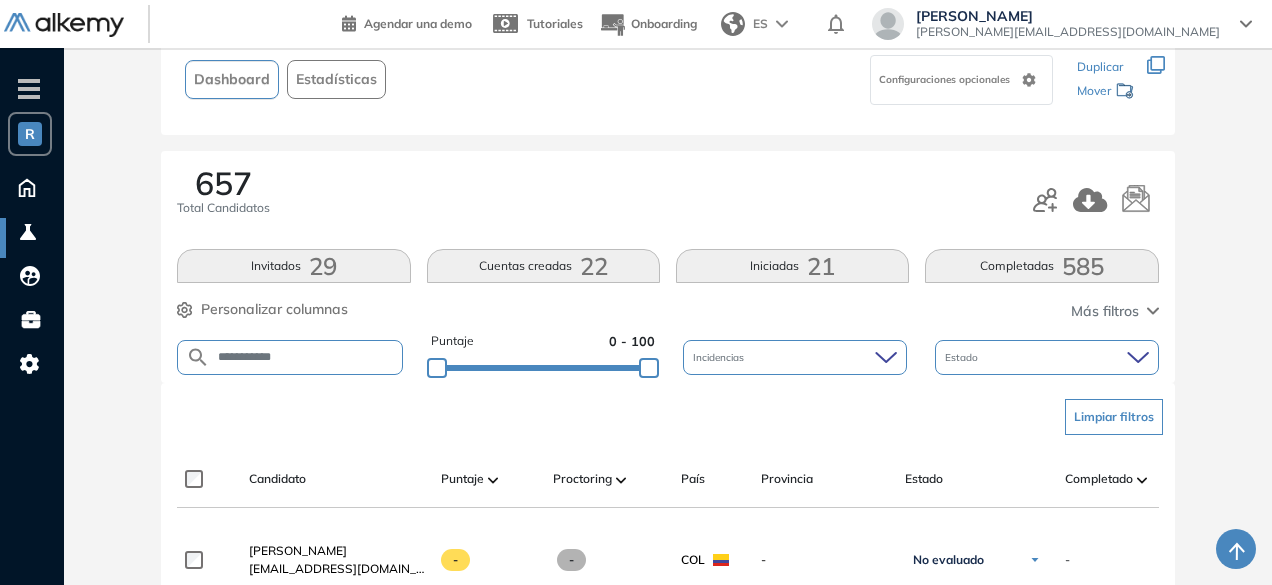 drag, startPoint x: 306, startPoint y: 355, endPoint x: 216, endPoint y: 351, distance: 90.088844 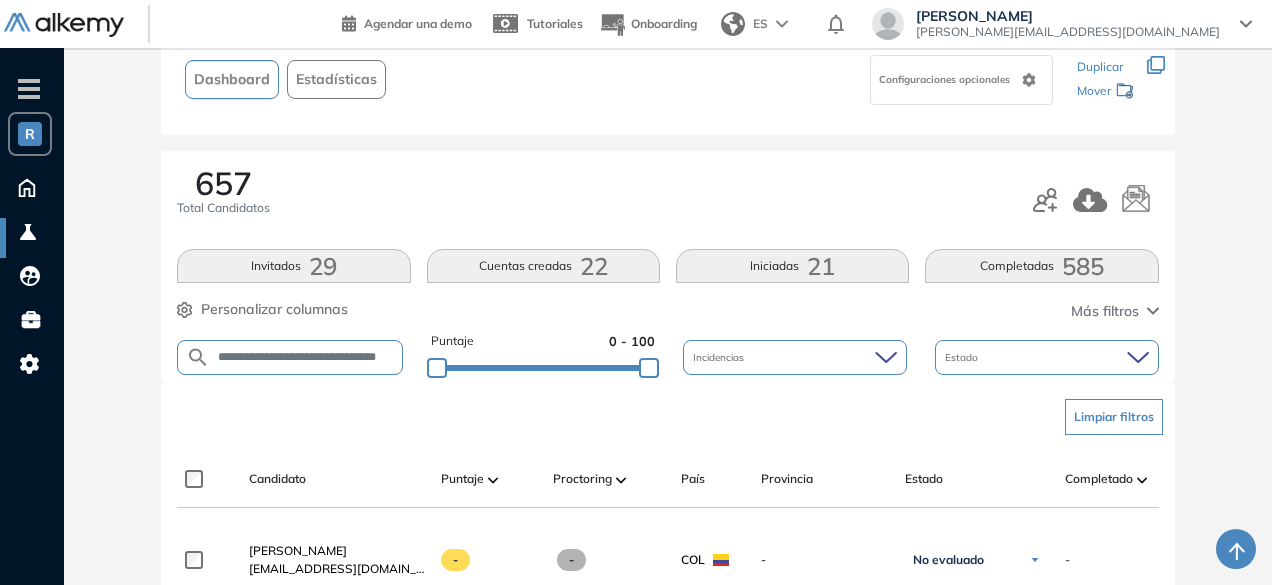 scroll, scrollTop: 0, scrollLeft: 32, axis: horizontal 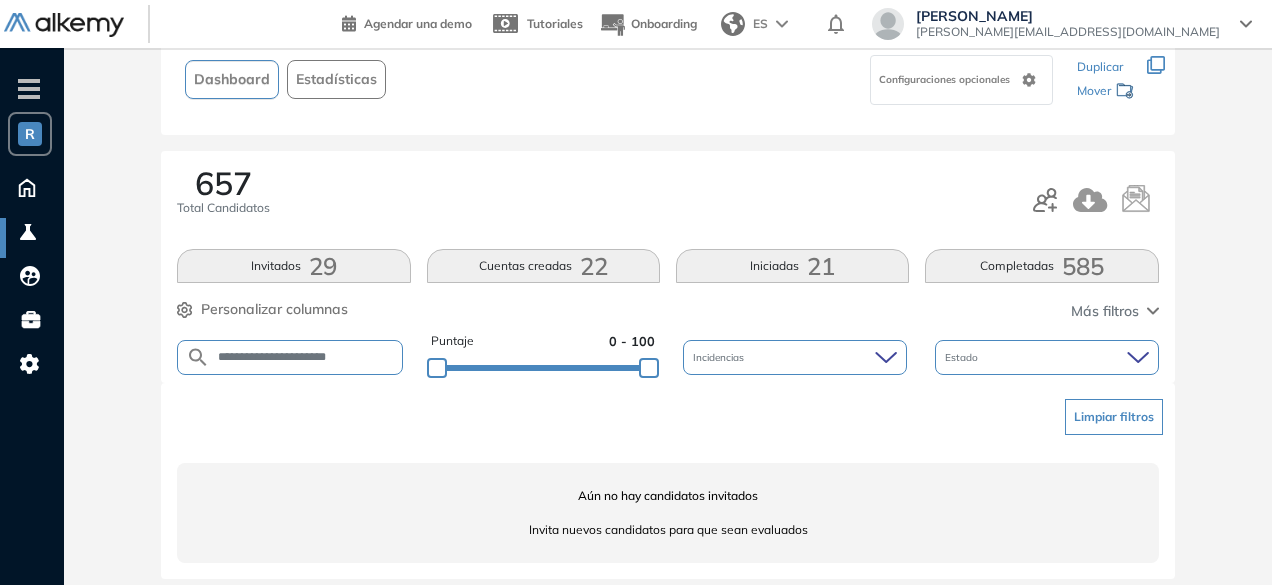 drag, startPoint x: 324, startPoint y: 355, endPoint x: 271, endPoint y: 356, distance: 53.009434 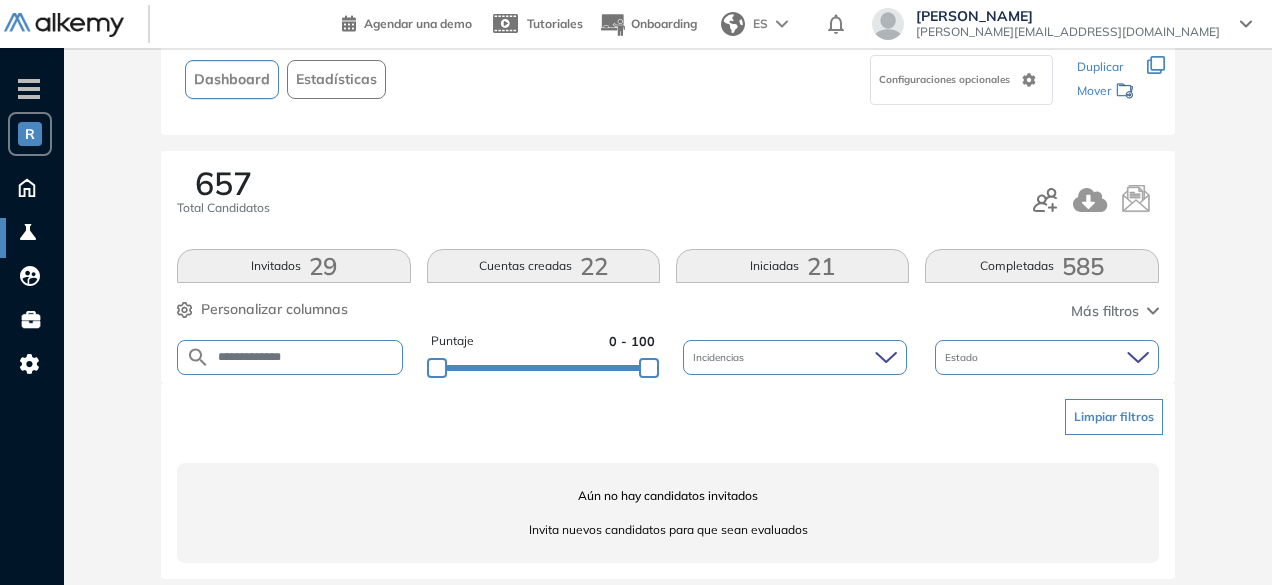 type on "**********" 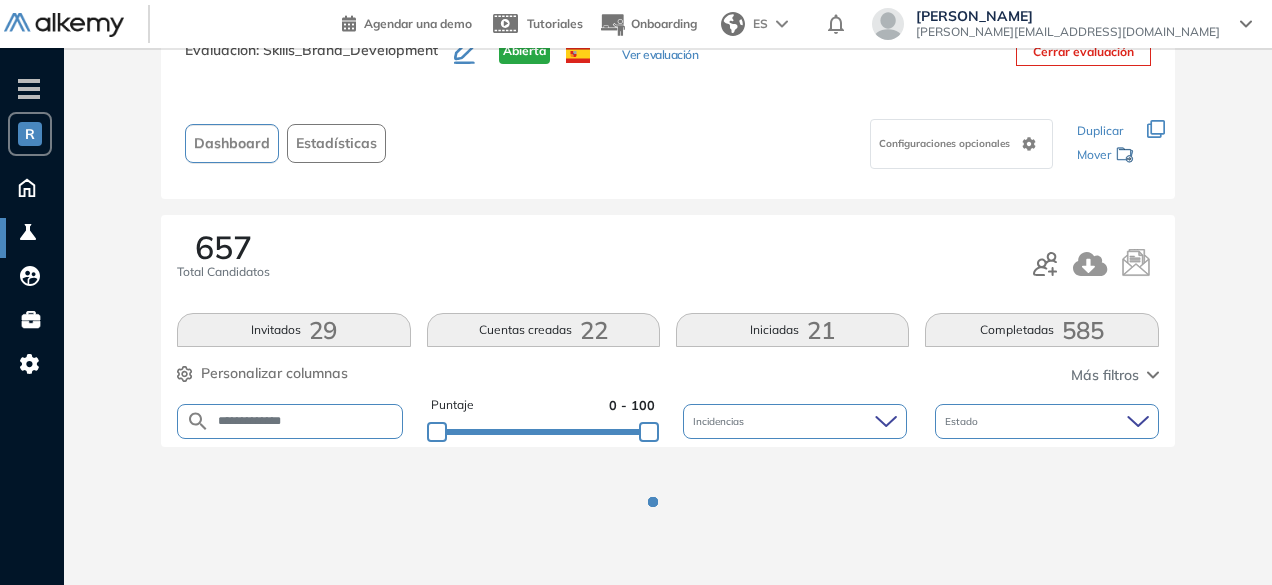 scroll, scrollTop: 138, scrollLeft: 0, axis: vertical 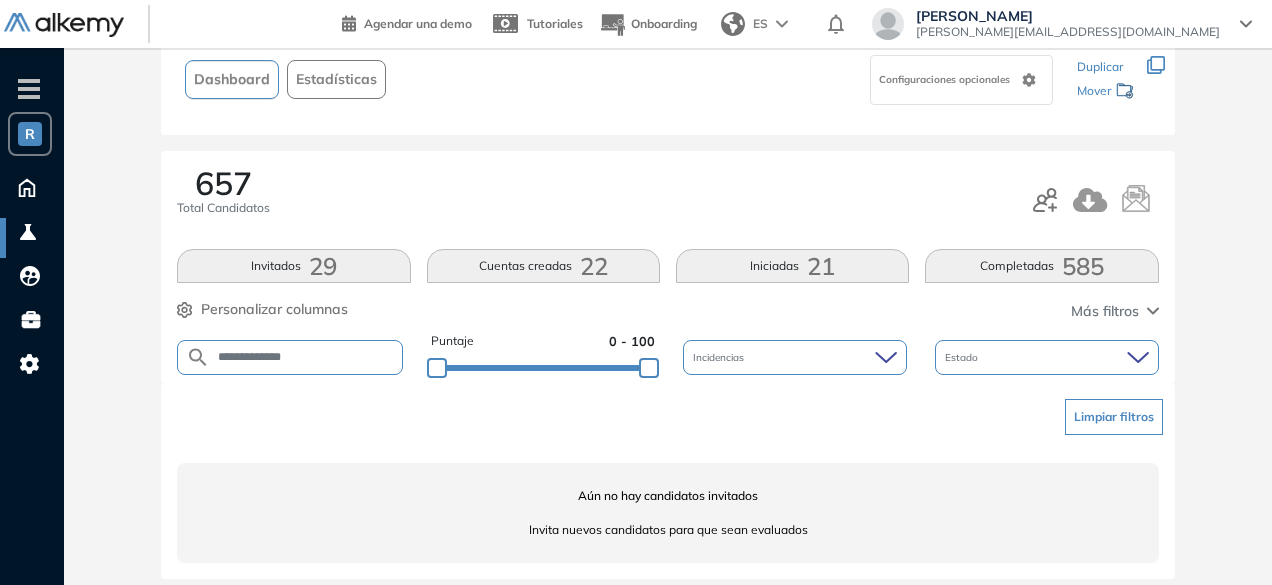 drag, startPoint x: 304, startPoint y: 358, endPoint x: 215, endPoint y: 357, distance: 89.005615 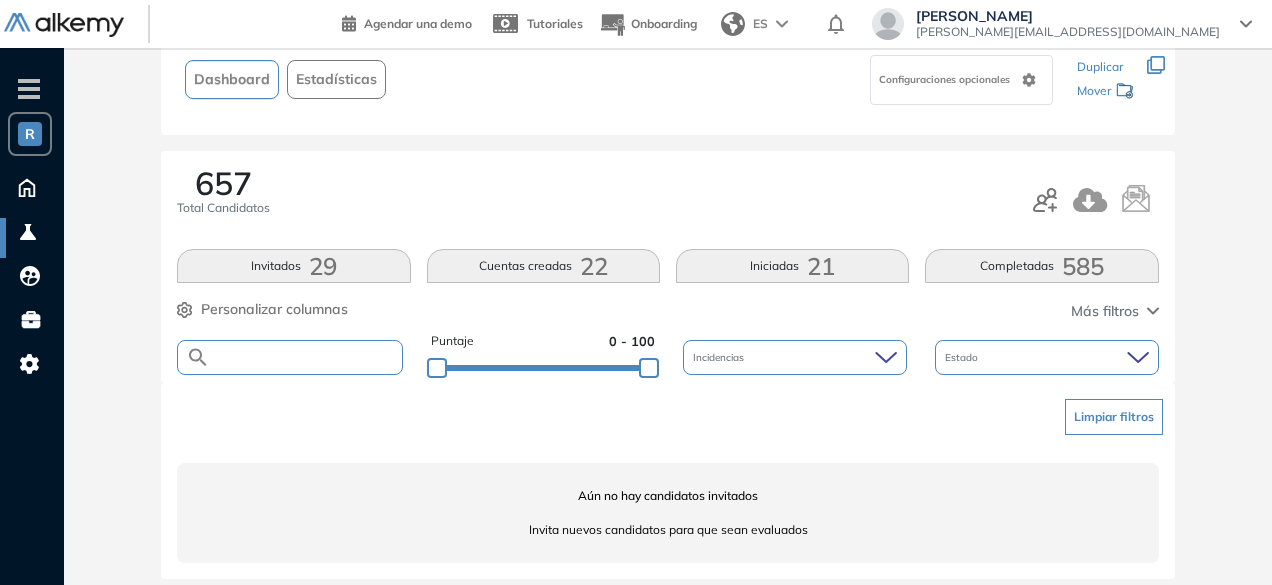 paste on "**********" 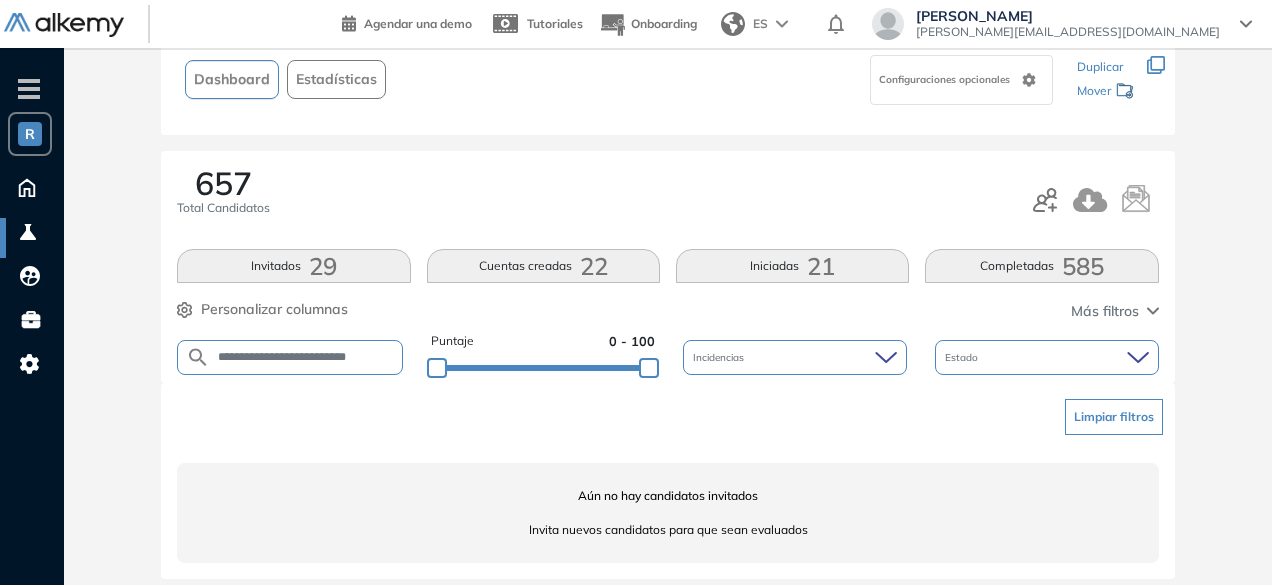 scroll, scrollTop: 0, scrollLeft: 0, axis: both 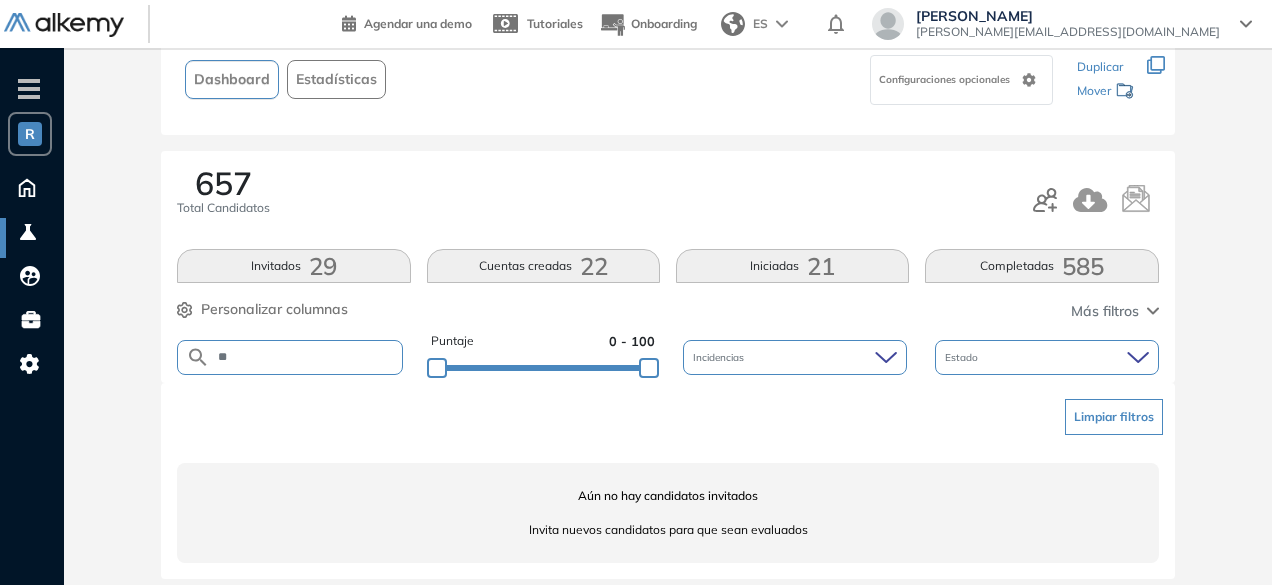 type on "*" 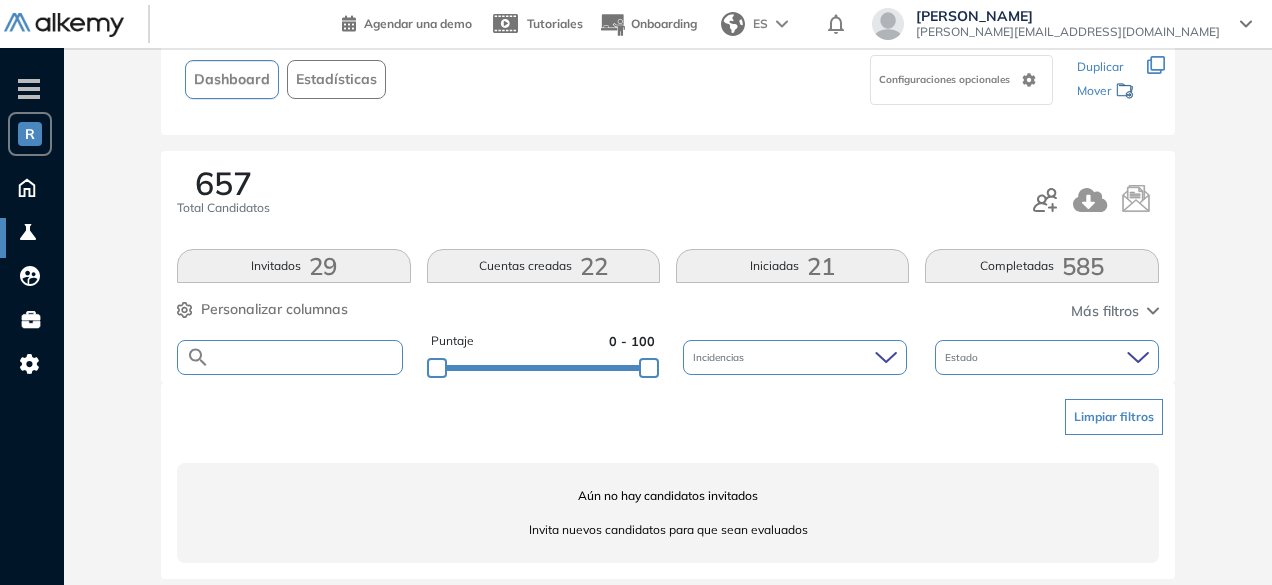 paste on "**********" 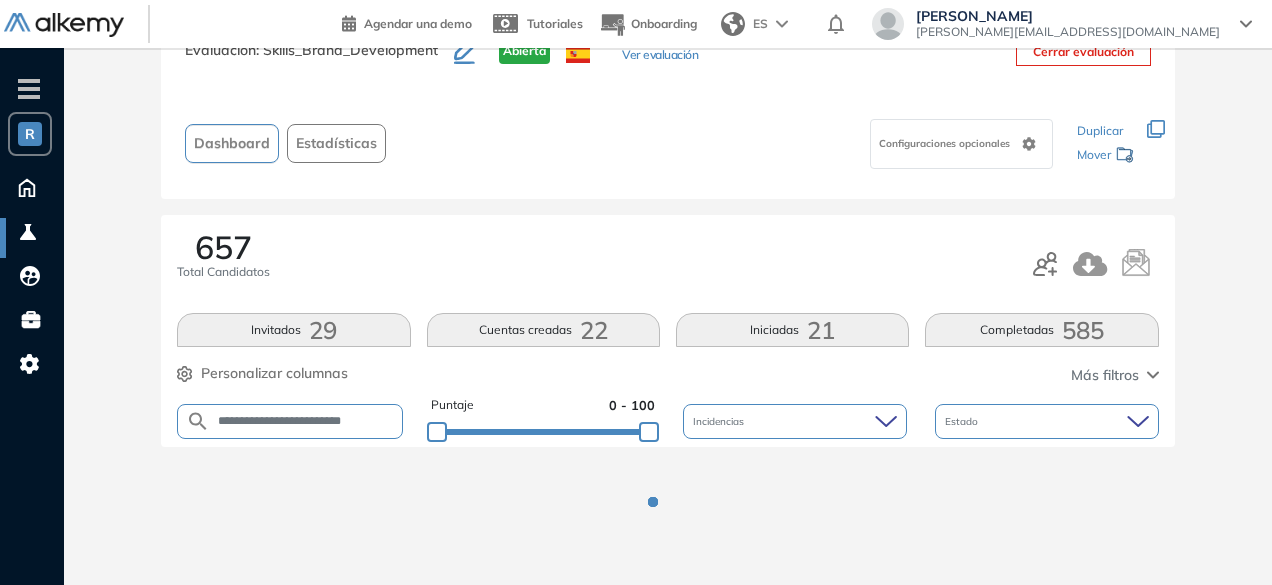 scroll, scrollTop: 138, scrollLeft: 0, axis: vertical 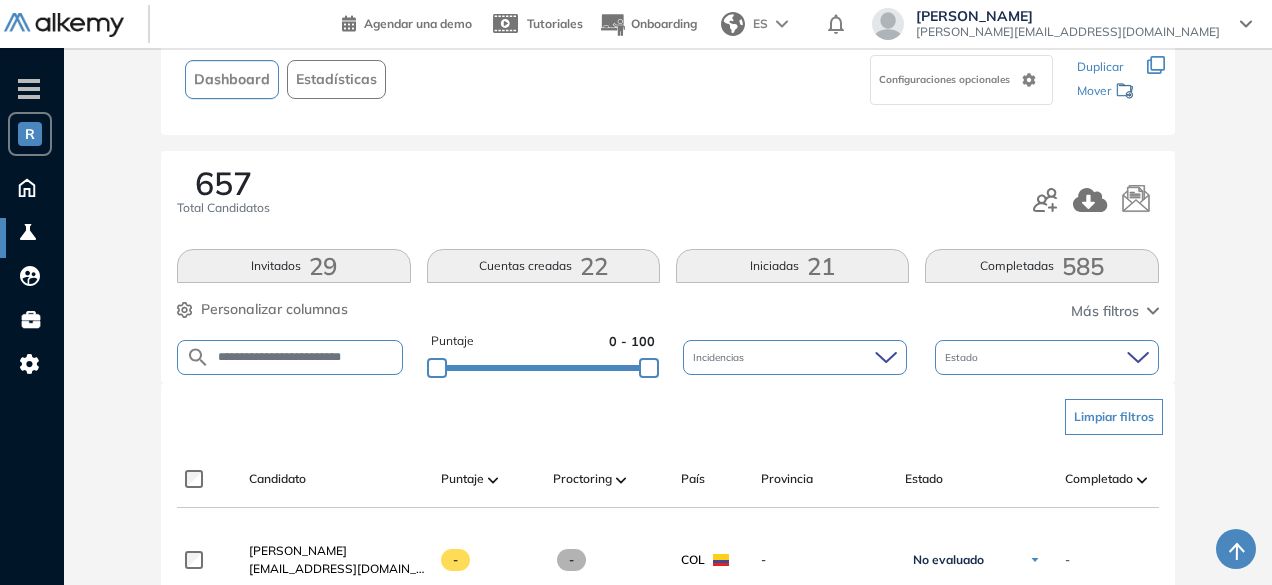 drag, startPoint x: 385, startPoint y: 356, endPoint x: 202, endPoint y: 360, distance: 183.04372 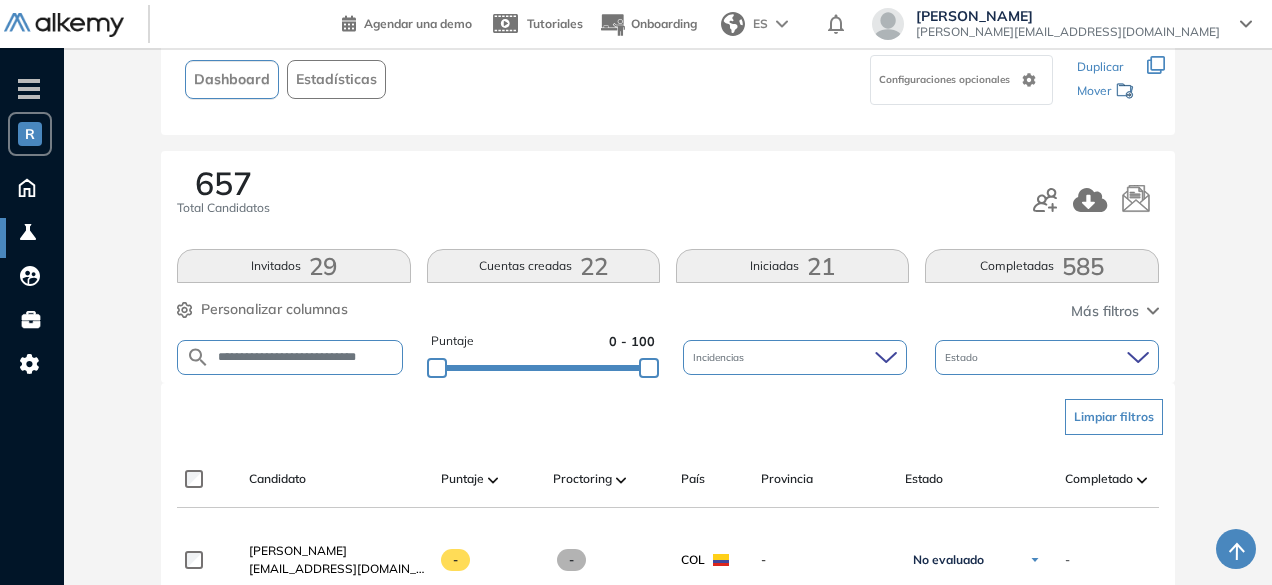 scroll, scrollTop: 0, scrollLeft: 1, axis: horizontal 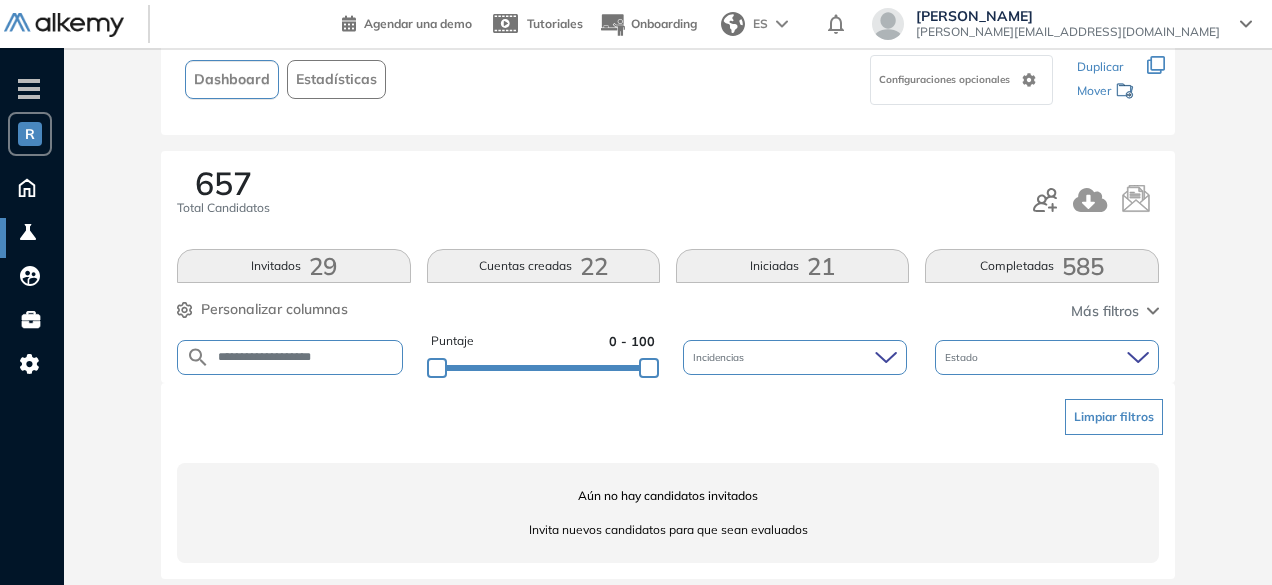 drag, startPoint x: 299, startPoint y: 360, endPoint x: 248, endPoint y: 358, distance: 51.0392 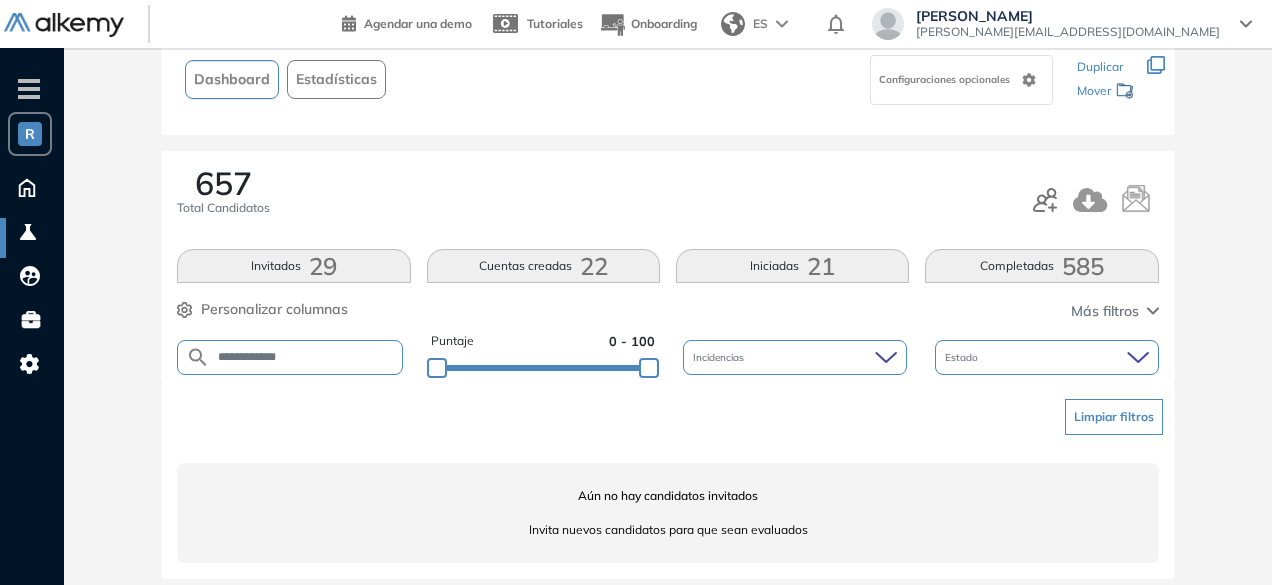 type on "**********" 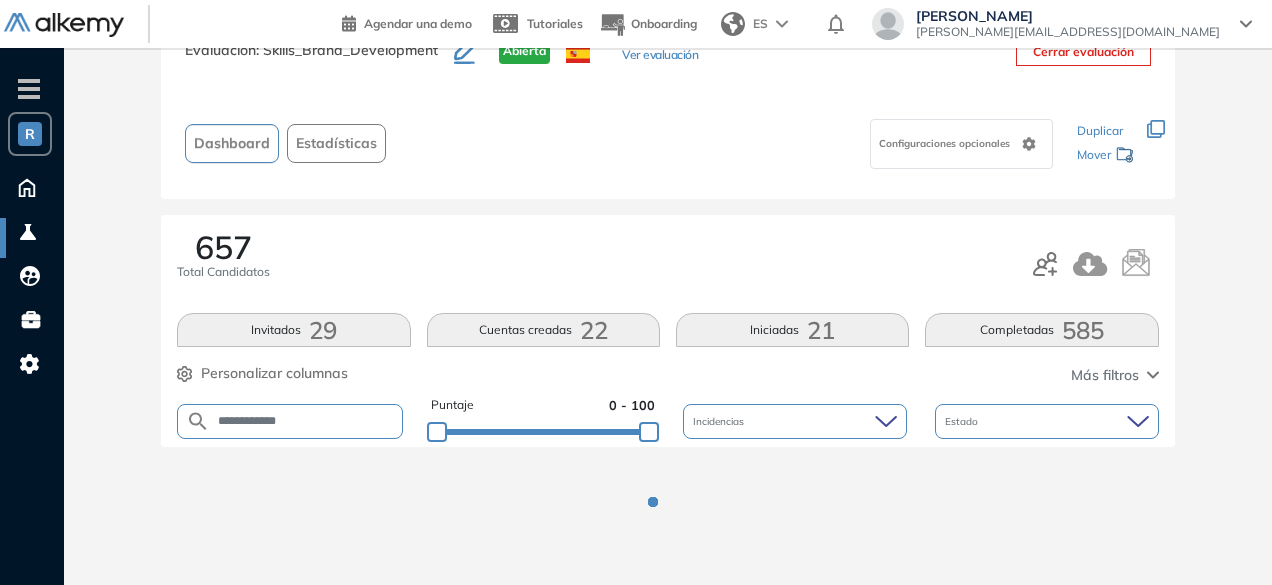 scroll, scrollTop: 138, scrollLeft: 0, axis: vertical 